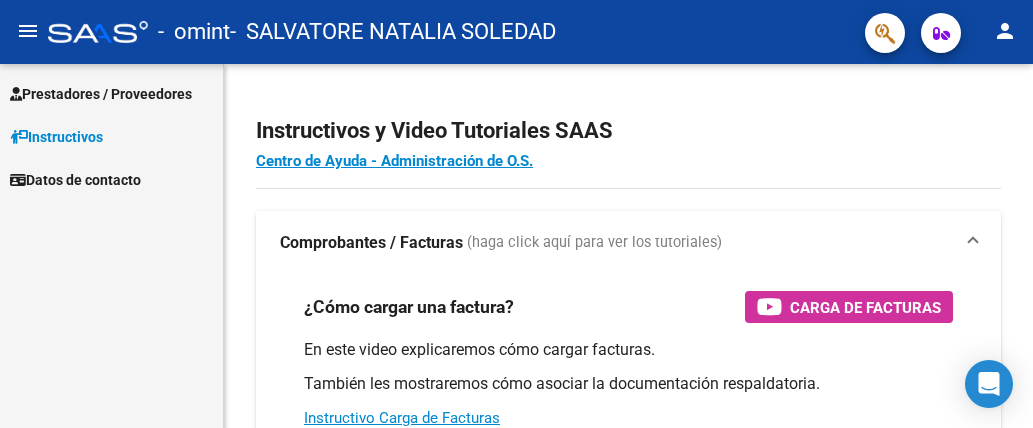scroll, scrollTop: 0, scrollLeft: 0, axis: both 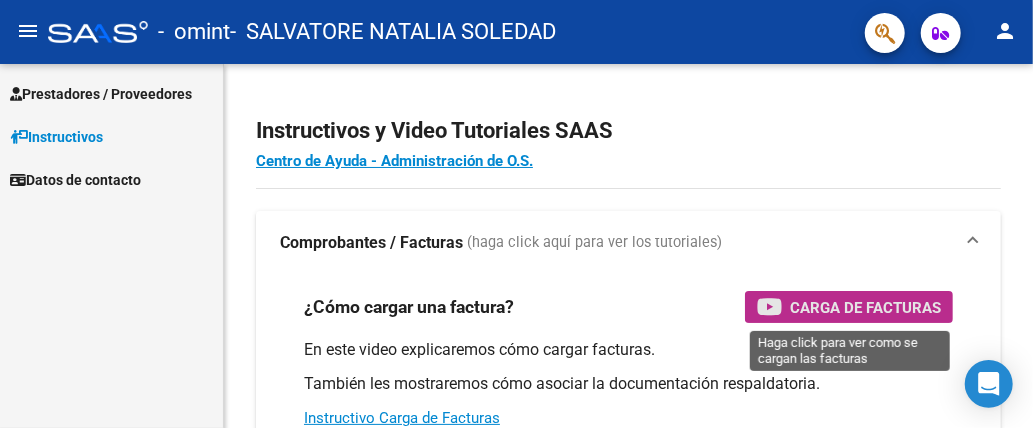 click on "Carga de Facturas" at bounding box center [865, 307] 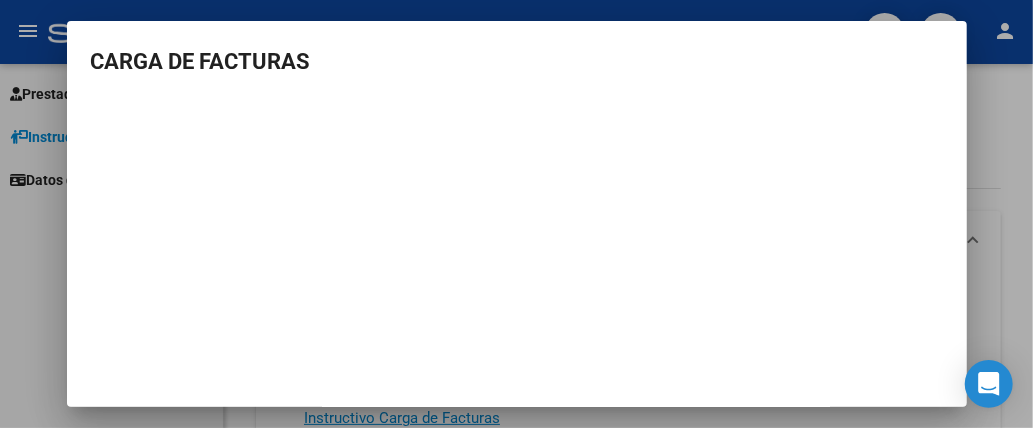 click at bounding box center (516, 214) 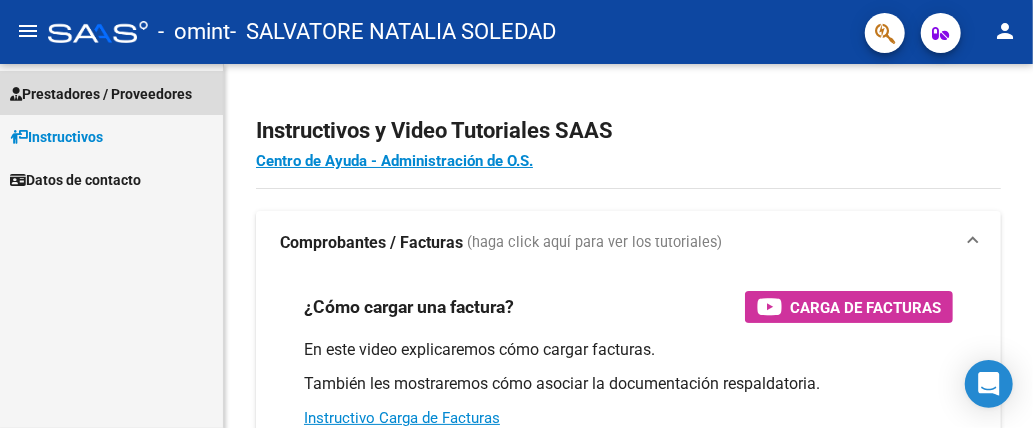 click on "Prestadores / Proveedores" at bounding box center (101, 94) 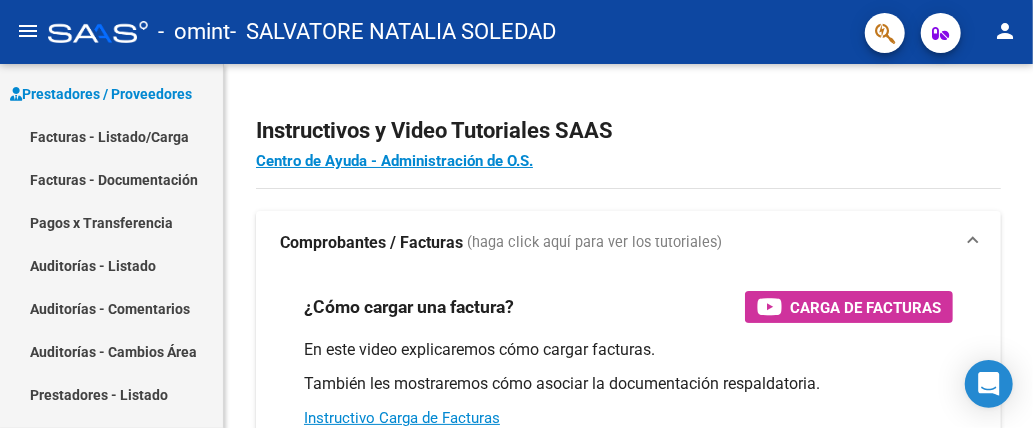 click on "Facturas - Listado/Carga" at bounding box center [111, 136] 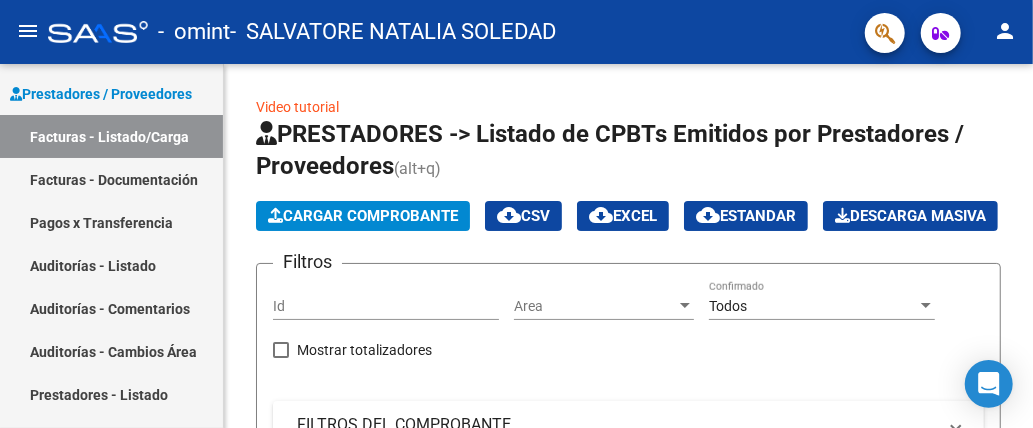 click on "Cargar Comprobante" 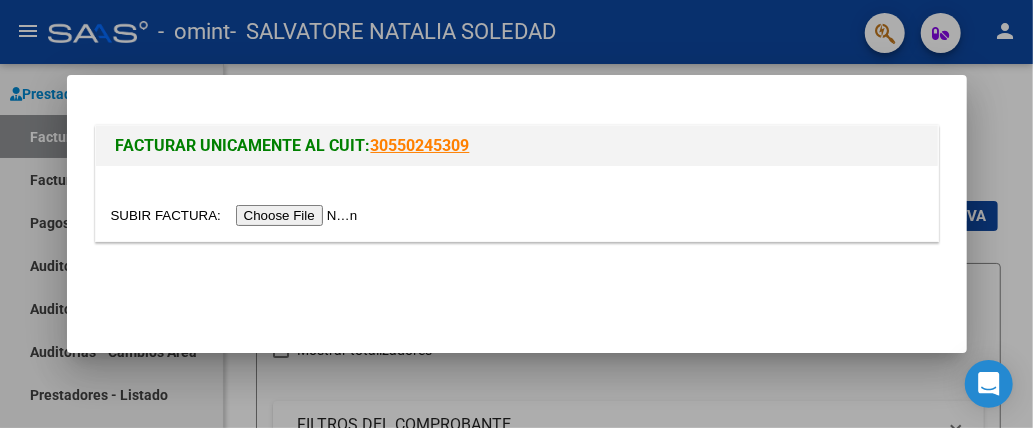 click at bounding box center (237, 215) 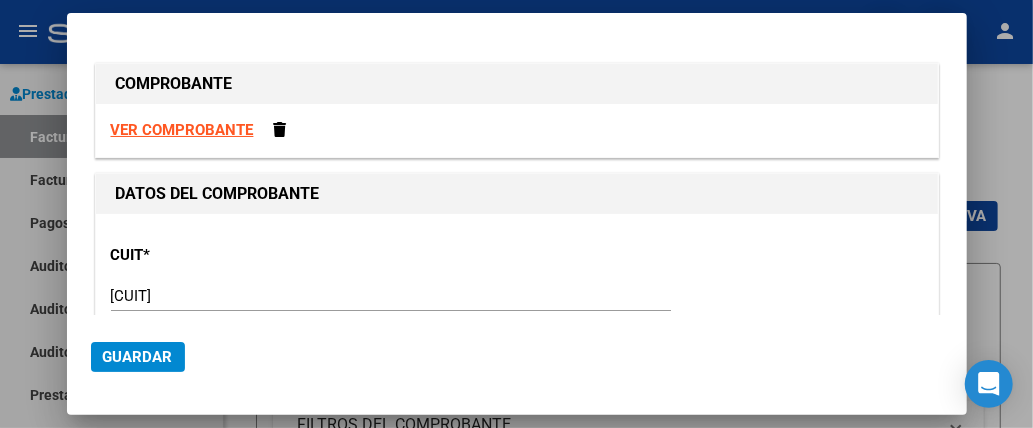 click at bounding box center [516, 214] 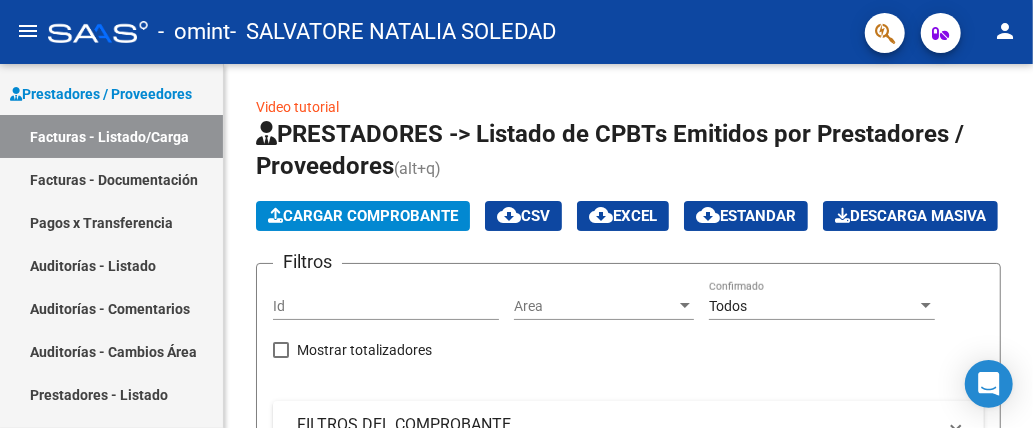 click on "Cargar Comprobante" 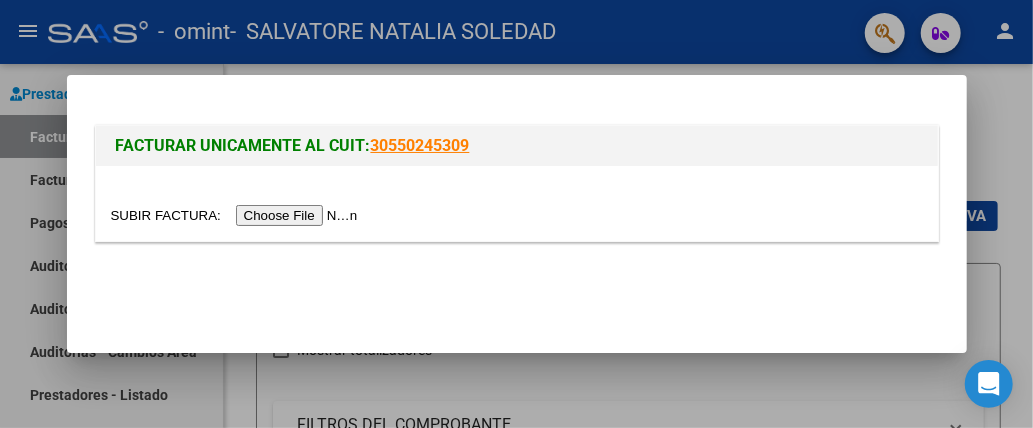click at bounding box center [237, 215] 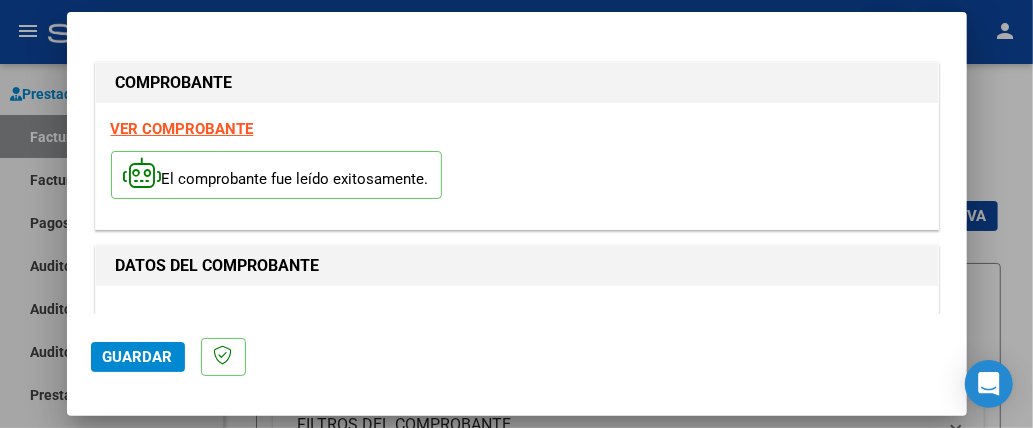 click on "Guardar" 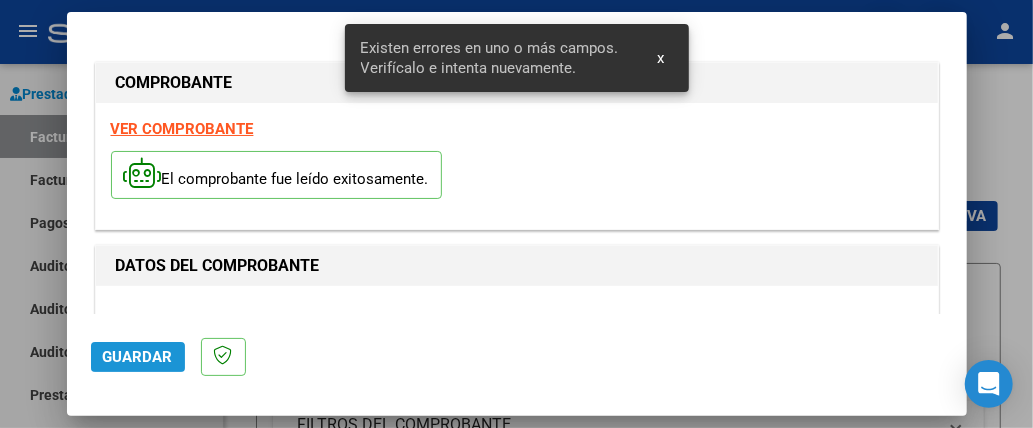 scroll, scrollTop: 514, scrollLeft: 0, axis: vertical 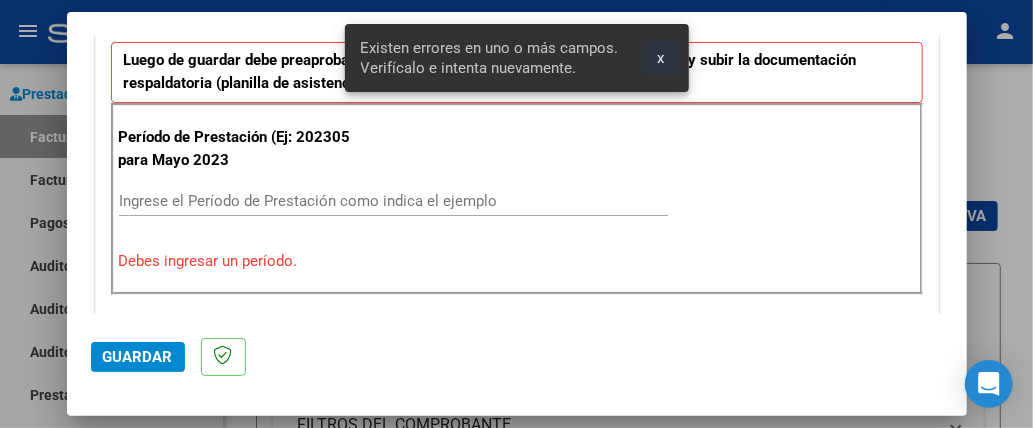 click on "x" at bounding box center [661, 58] 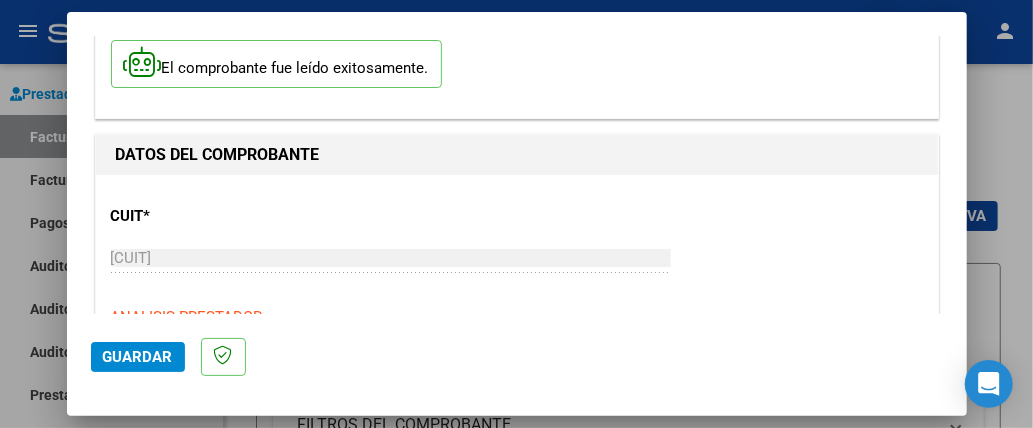 scroll, scrollTop: 0, scrollLeft: 0, axis: both 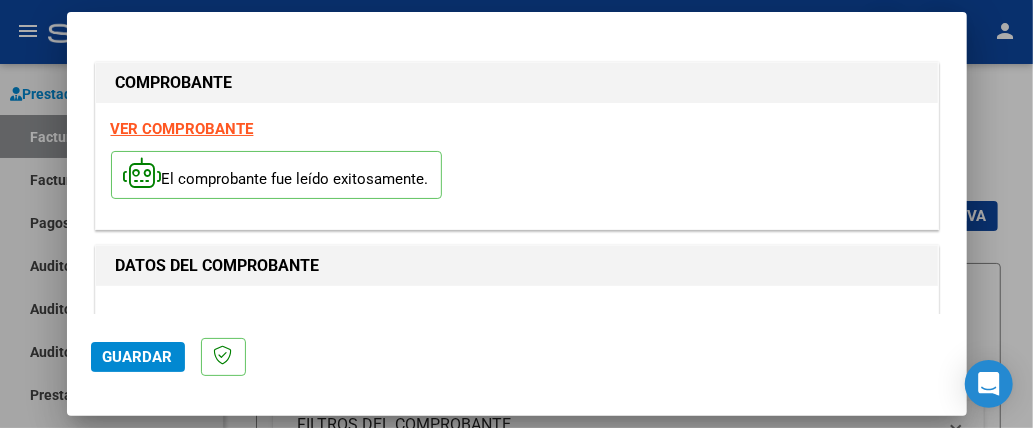 click 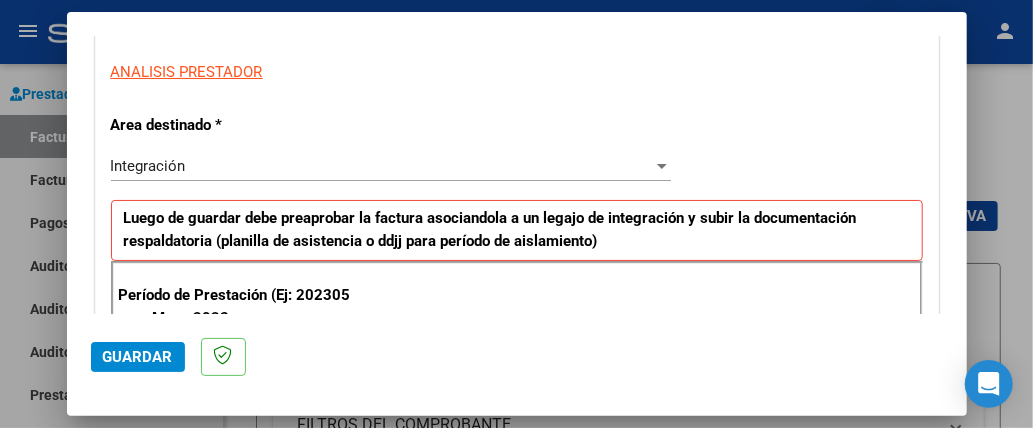 scroll, scrollTop: 360, scrollLeft: 0, axis: vertical 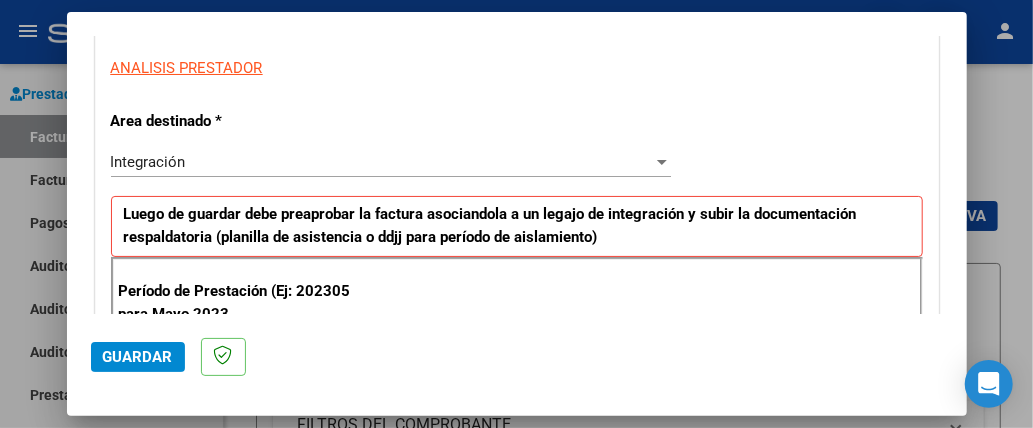 click at bounding box center (662, 162) 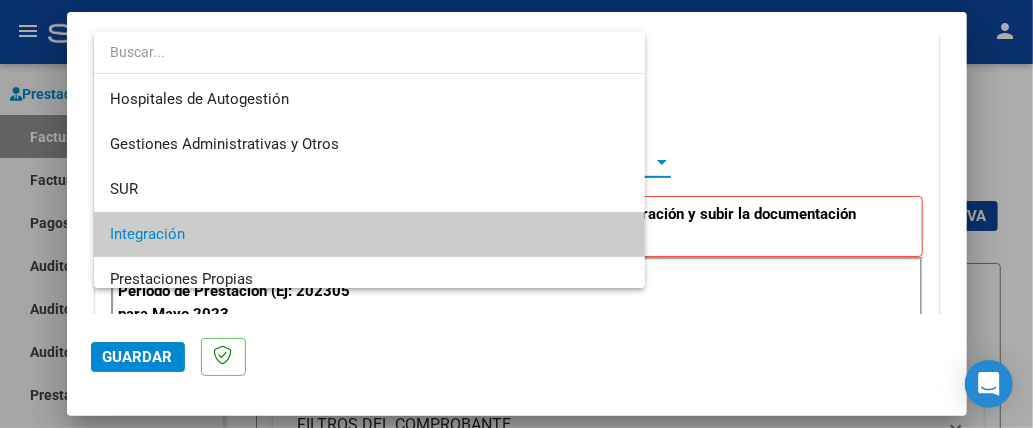 scroll, scrollTop: 74, scrollLeft: 0, axis: vertical 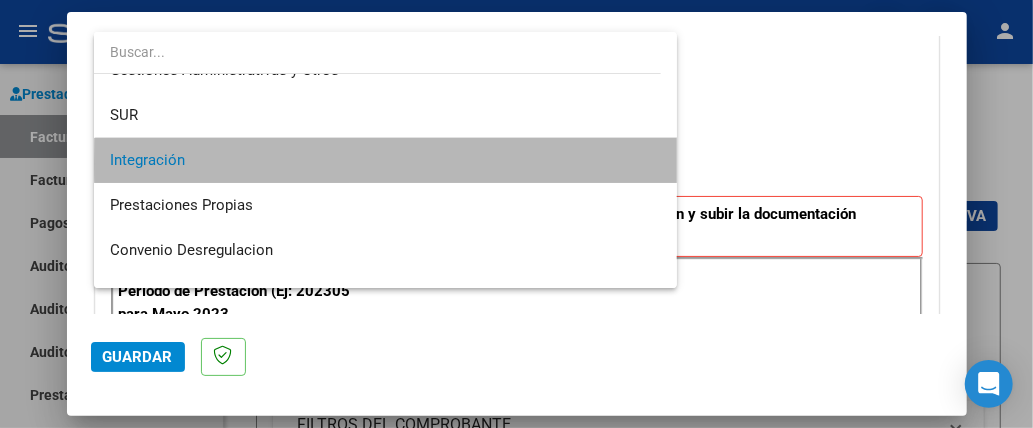 click on "Integración" at bounding box center [385, 160] 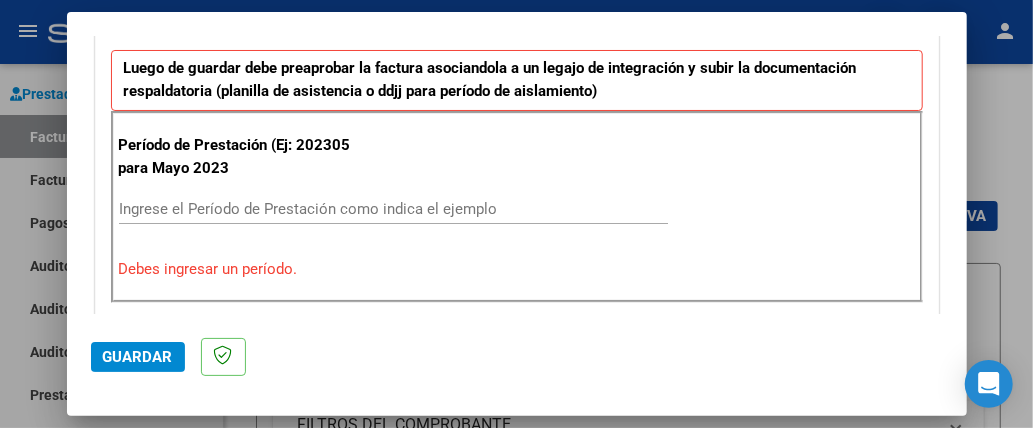 scroll, scrollTop: 510, scrollLeft: 0, axis: vertical 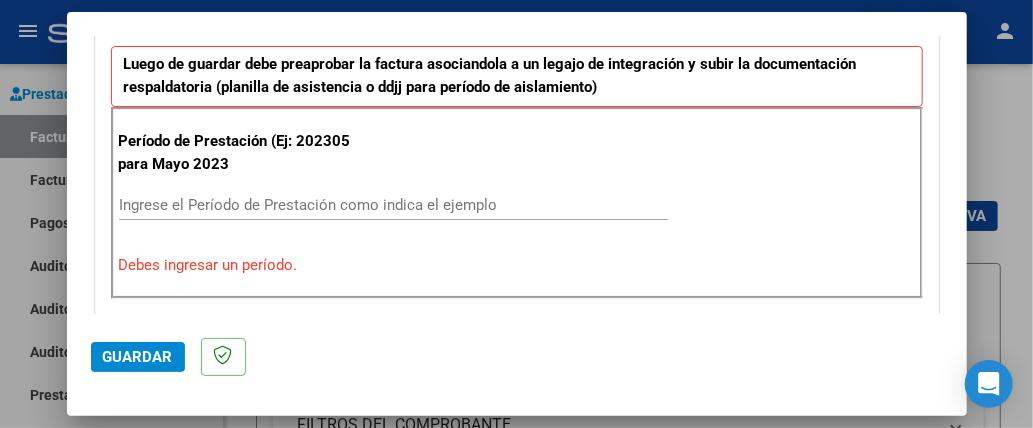 click on "Ingrese el Período de Prestación como indica el ejemplo" at bounding box center [393, 205] 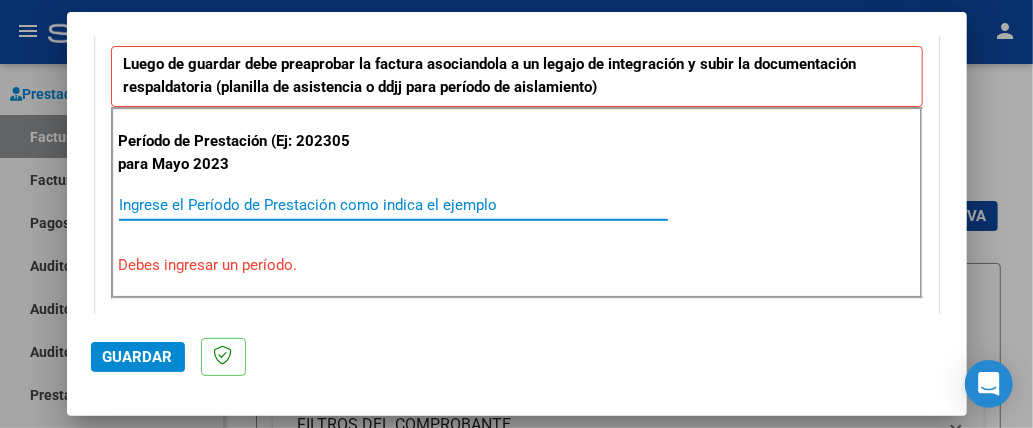 click on "Ingrese el Período de Prestación como indica el ejemplo" at bounding box center (393, 205) 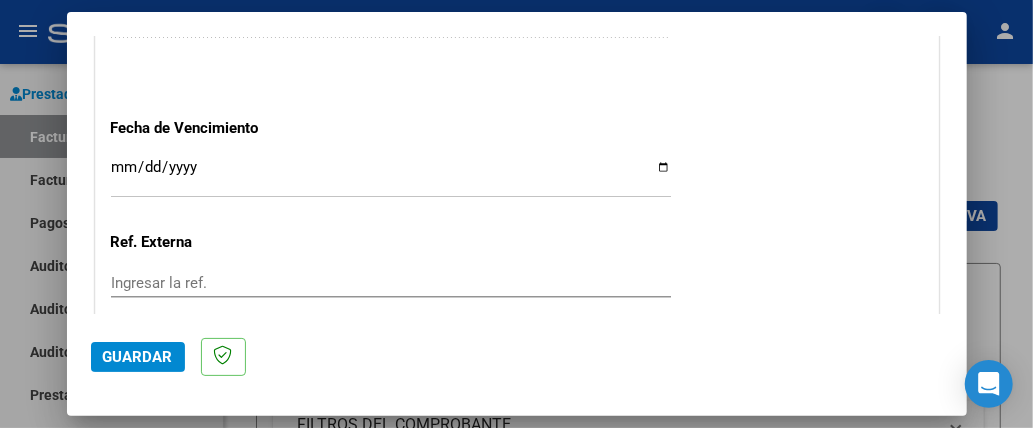 scroll, scrollTop: 1324, scrollLeft: 0, axis: vertical 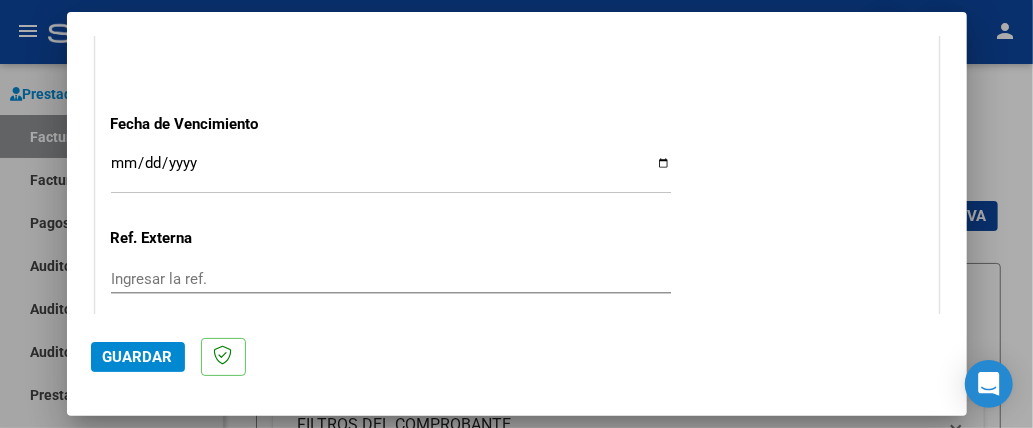 type on "202507" 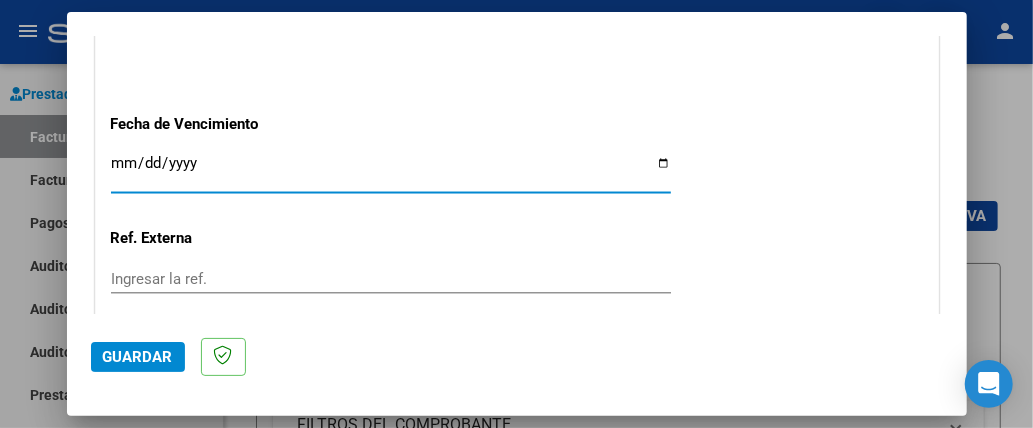 type on "2025-08-29" 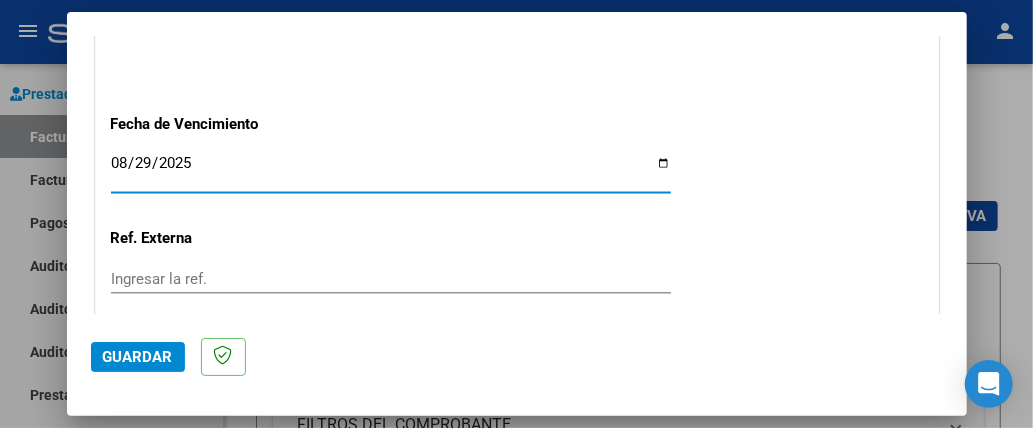 click on "Ingresar la ref." at bounding box center [391, 279] 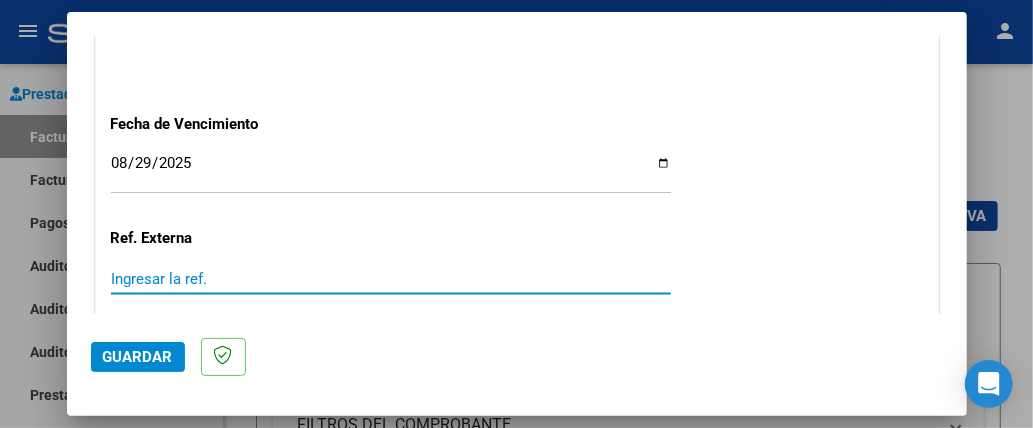 click on "Ingresar la ref." at bounding box center [391, 279] 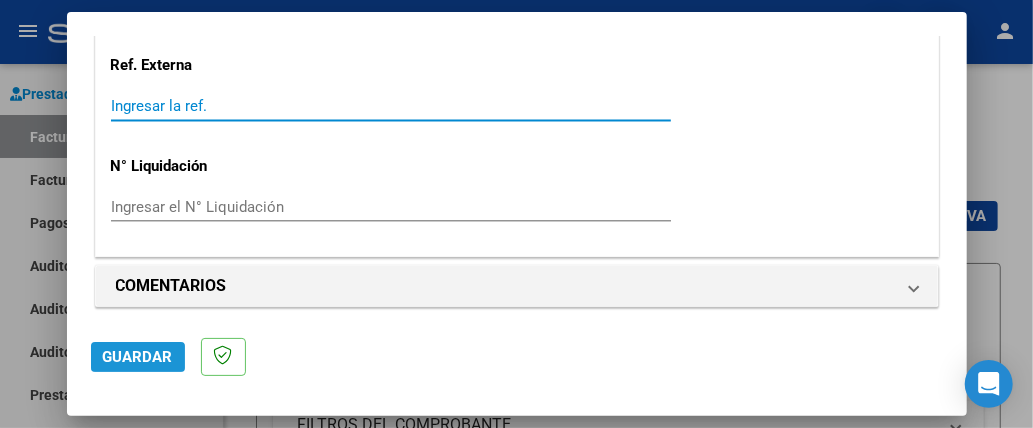 click on "Guardar" 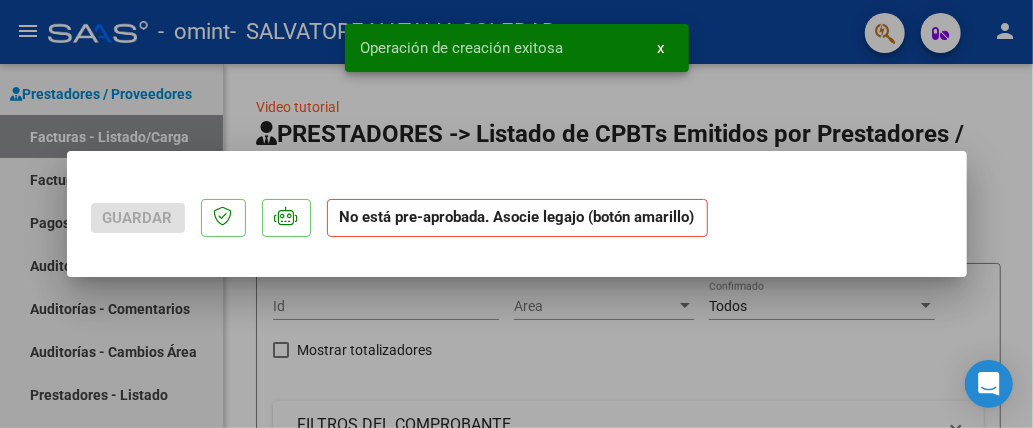 scroll, scrollTop: 0, scrollLeft: 0, axis: both 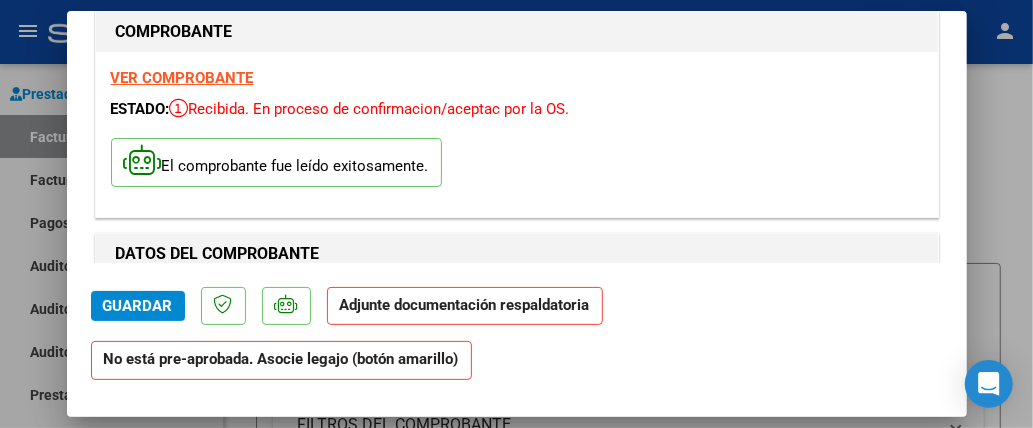 click on "Adjunte documentación respaldatoria" 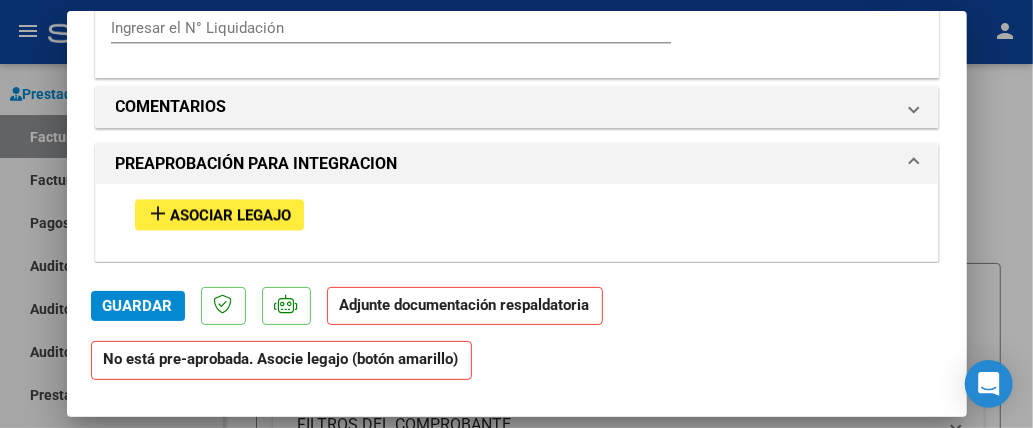 scroll, scrollTop: 1656, scrollLeft: 0, axis: vertical 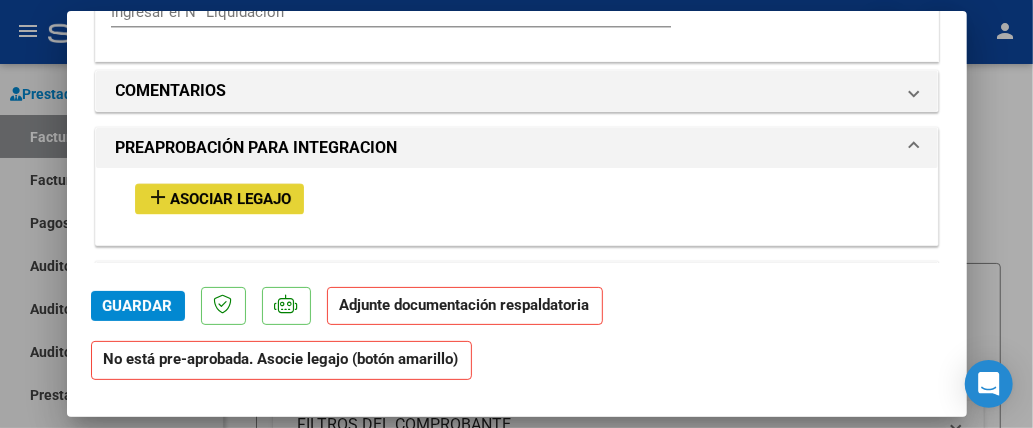 click on "Asociar Legajo" at bounding box center [231, 199] 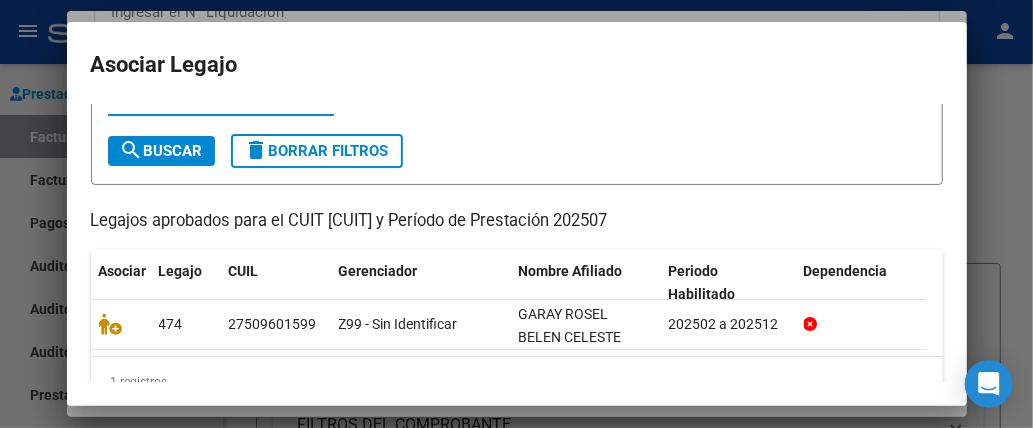 scroll, scrollTop: 90, scrollLeft: 0, axis: vertical 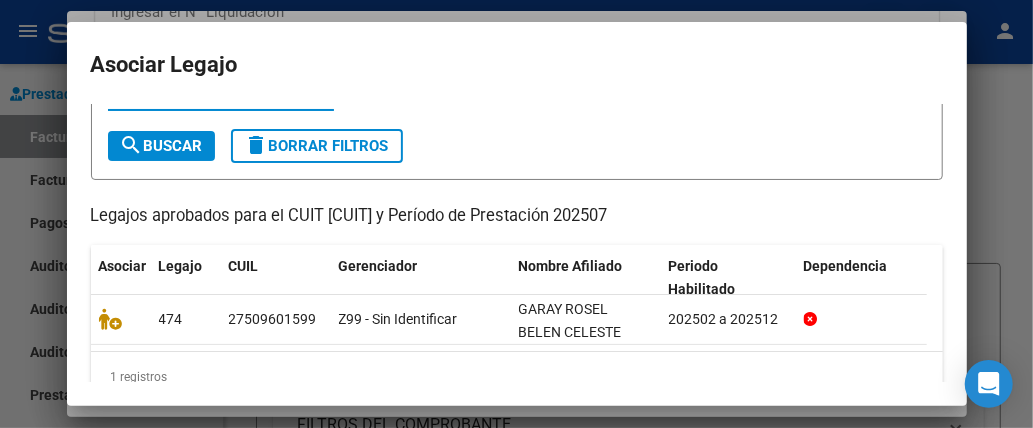 click on "GARAY ROSEL BELEN CELESTE" 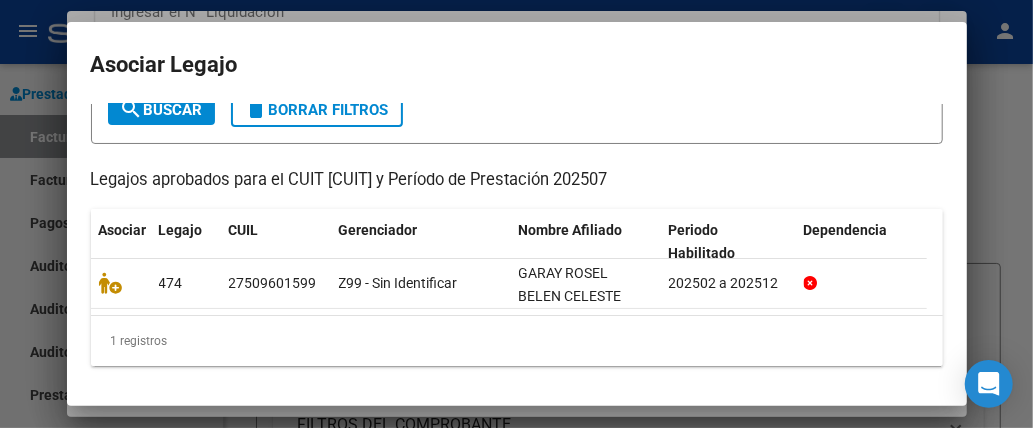 scroll, scrollTop: 138, scrollLeft: 0, axis: vertical 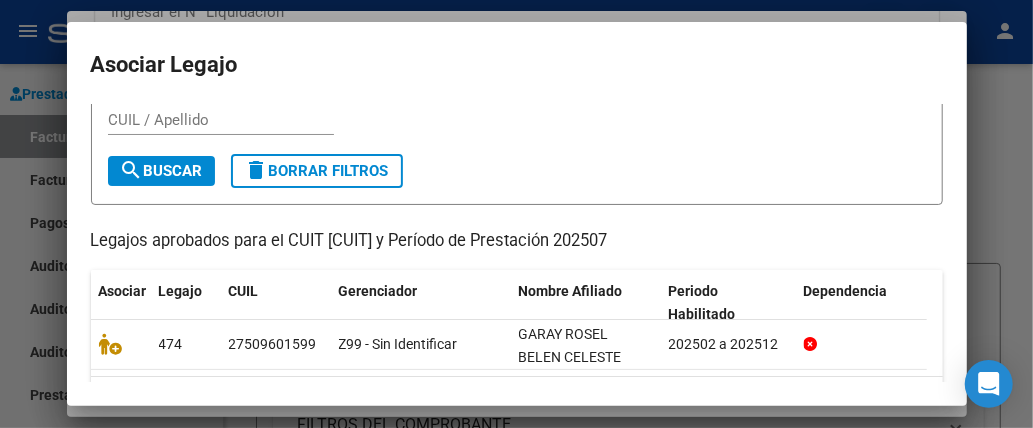 click on "search  Buscar" at bounding box center (161, 171) 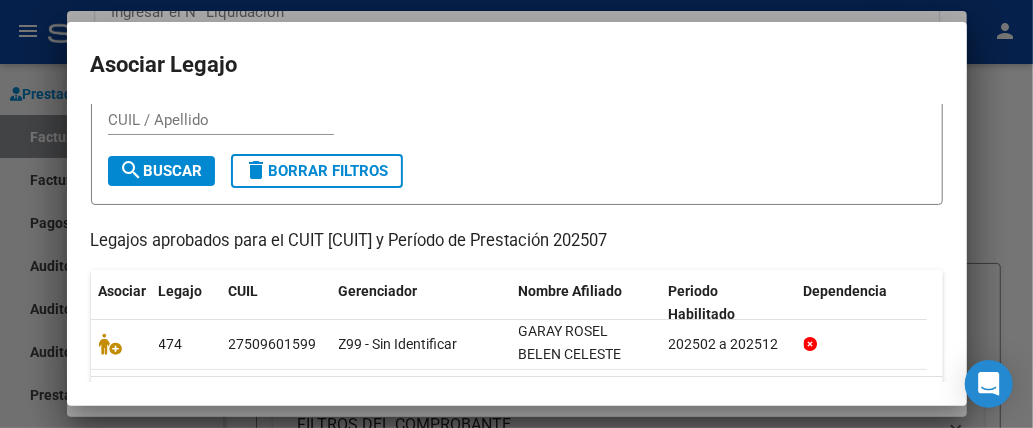 scroll, scrollTop: 0, scrollLeft: 0, axis: both 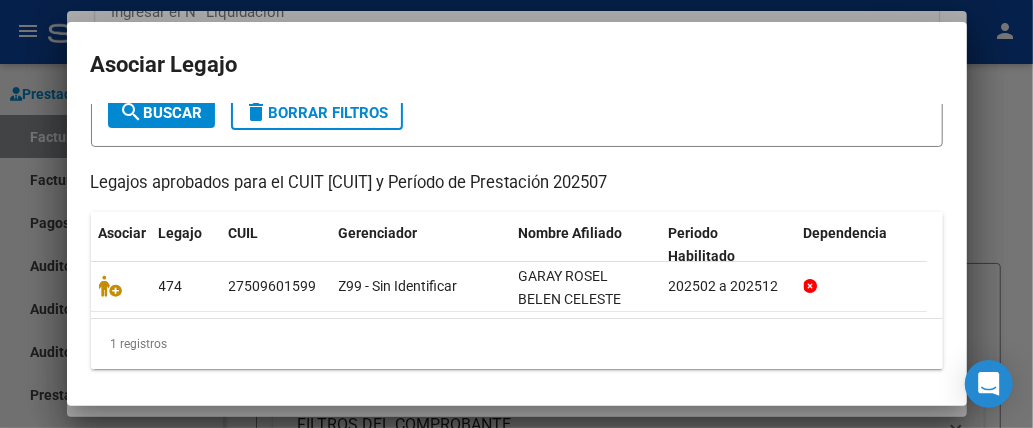 click on "Z99 - Sin Identificar" 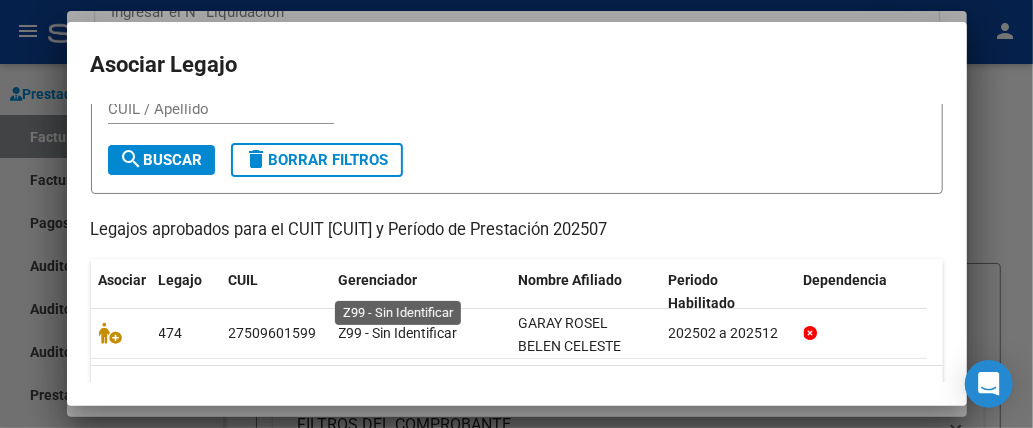 scroll, scrollTop: 59, scrollLeft: 0, axis: vertical 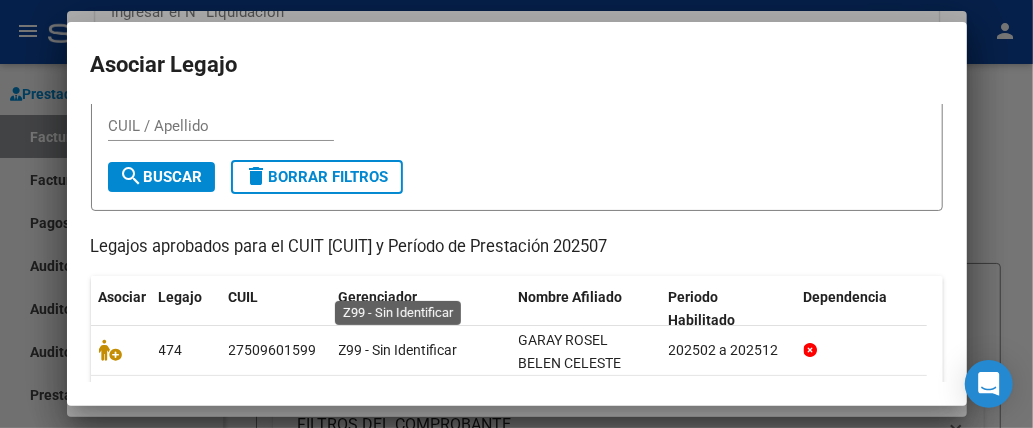 click on "CUIL / Apellido" at bounding box center [221, 126] 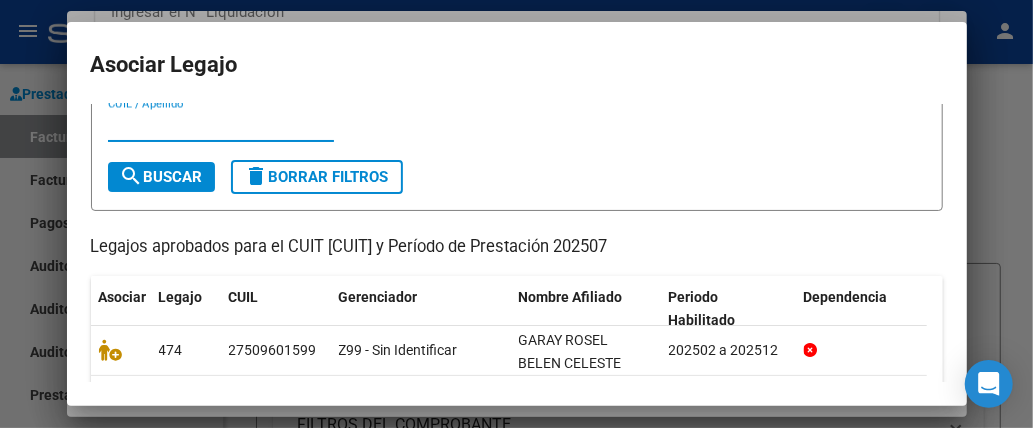 type on "g" 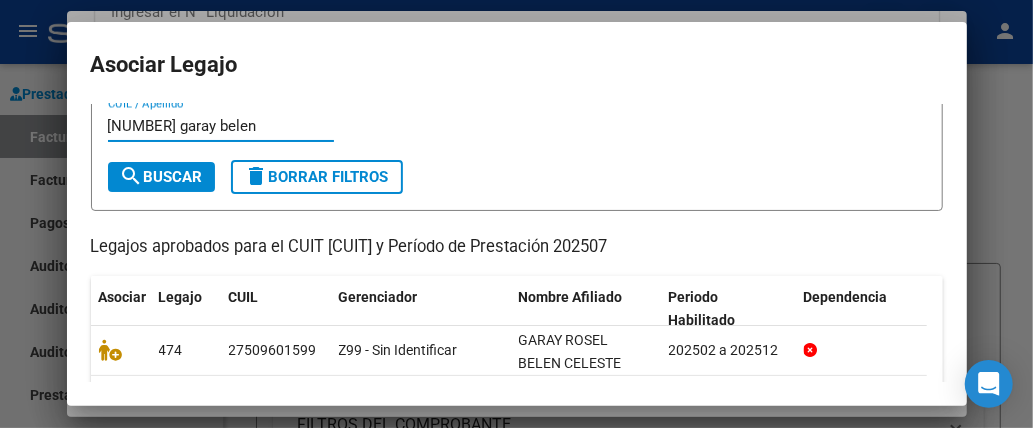 type on "[NUMBER] garay belen" 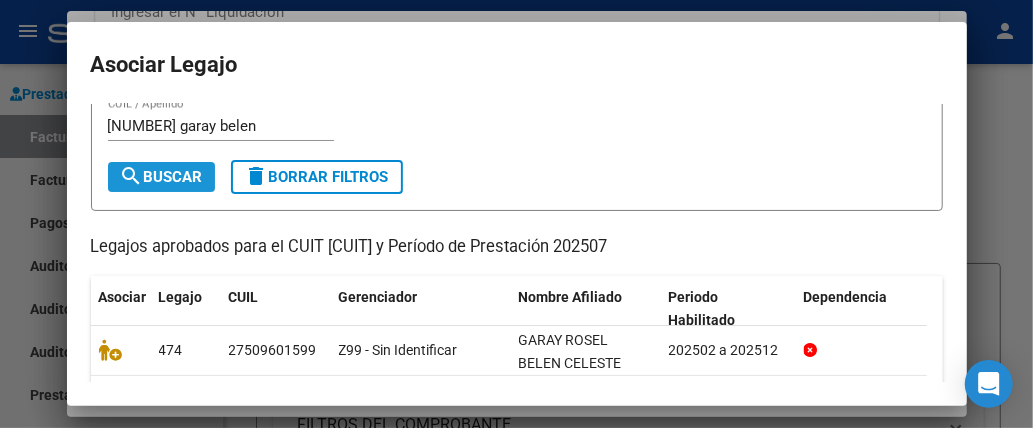 click on "search  Buscar" at bounding box center [161, 177] 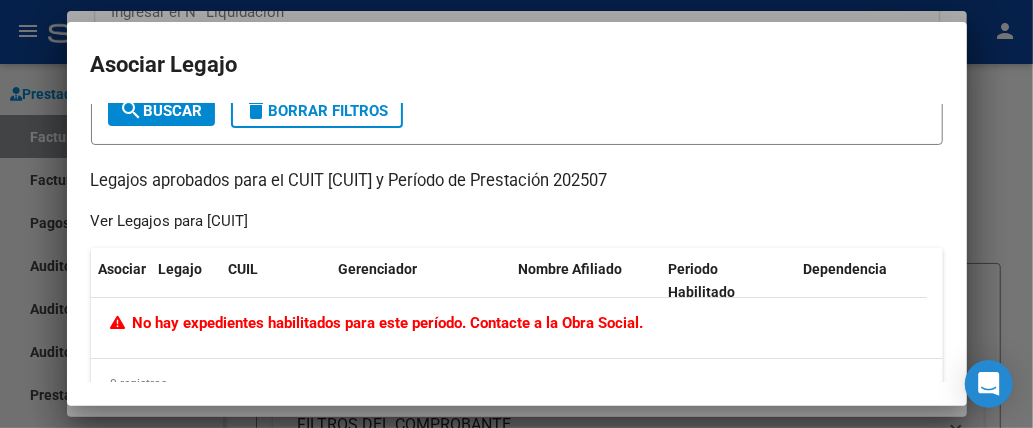 scroll, scrollTop: 0, scrollLeft: 0, axis: both 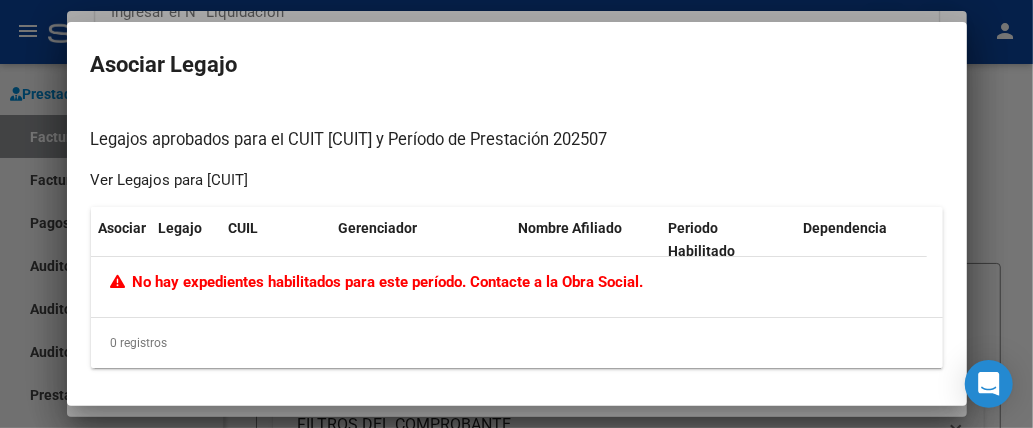 click at bounding box center [516, 214] 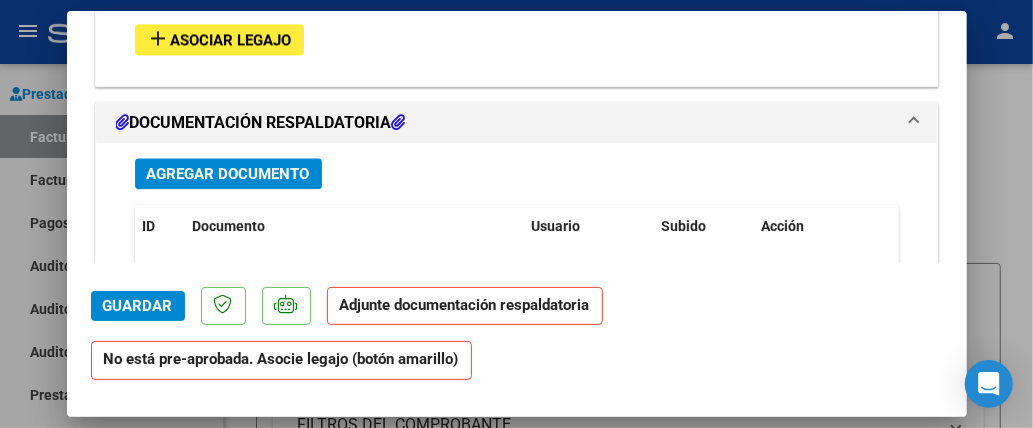 scroll, scrollTop: 1820, scrollLeft: 0, axis: vertical 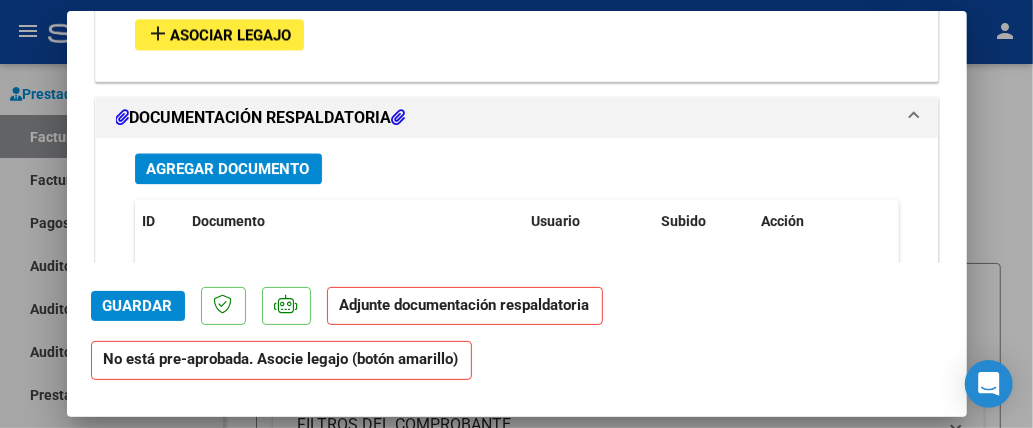 click on "DOCUMENTACIÓN RESPALDATORIA" at bounding box center (261, 118) 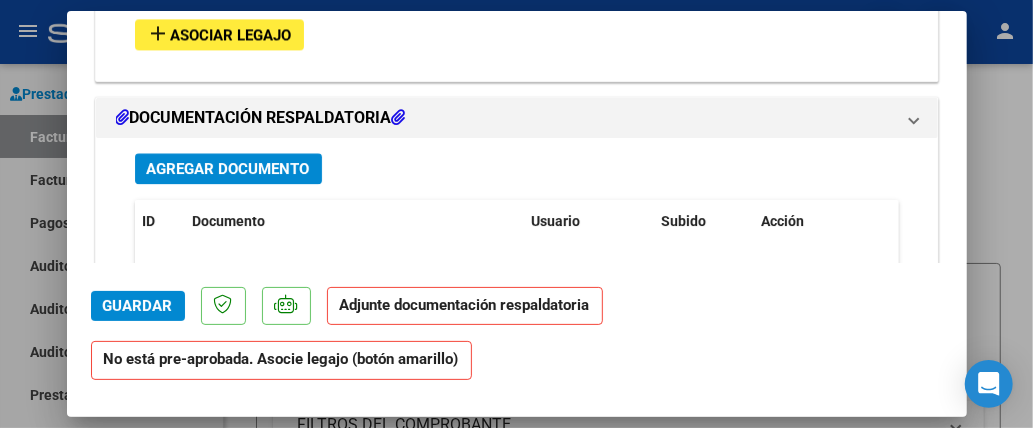 scroll, scrollTop: 1702, scrollLeft: 0, axis: vertical 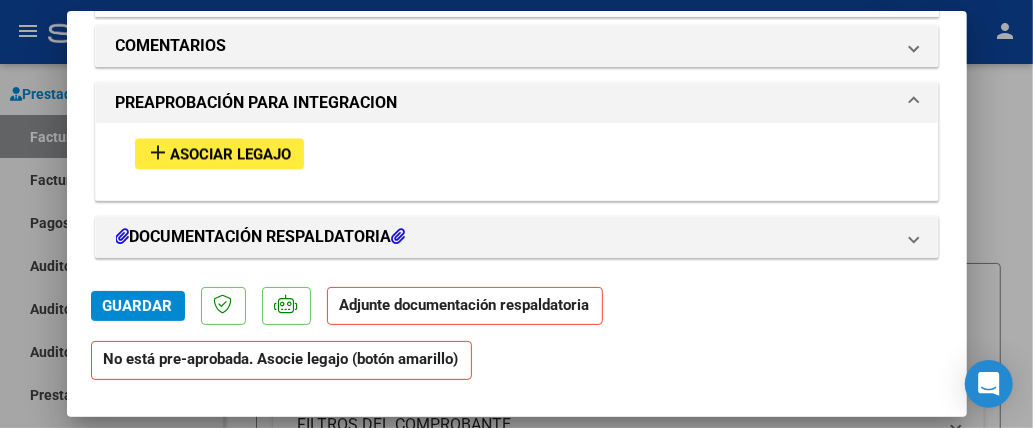 click on "Adjunte documentación respaldatoria" 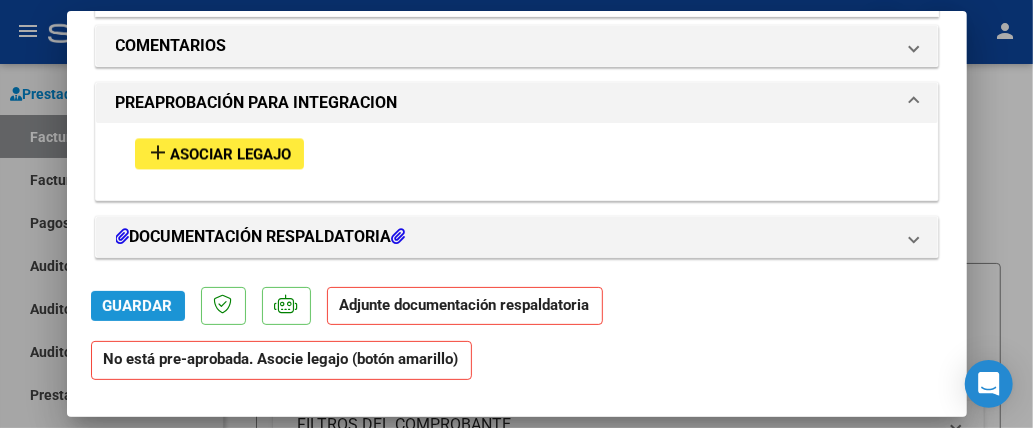 click on "Guardar" 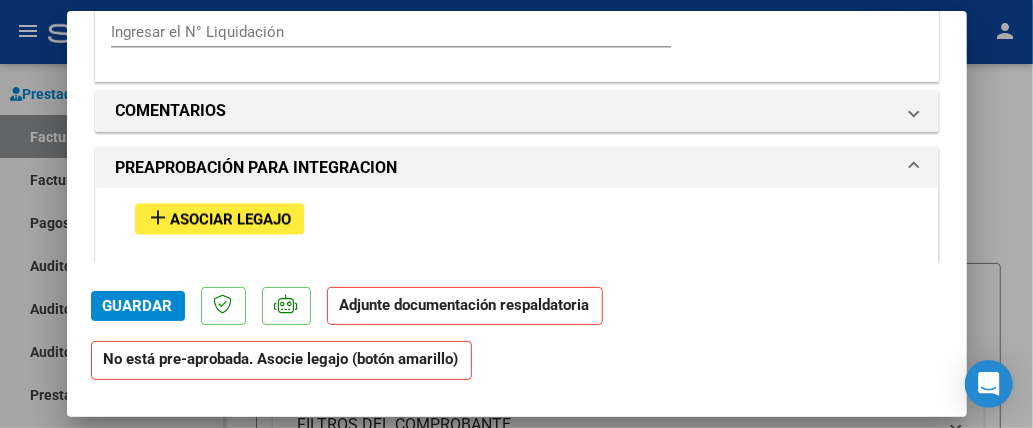 scroll, scrollTop: 1701, scrollLeft: 0, axis: vertical 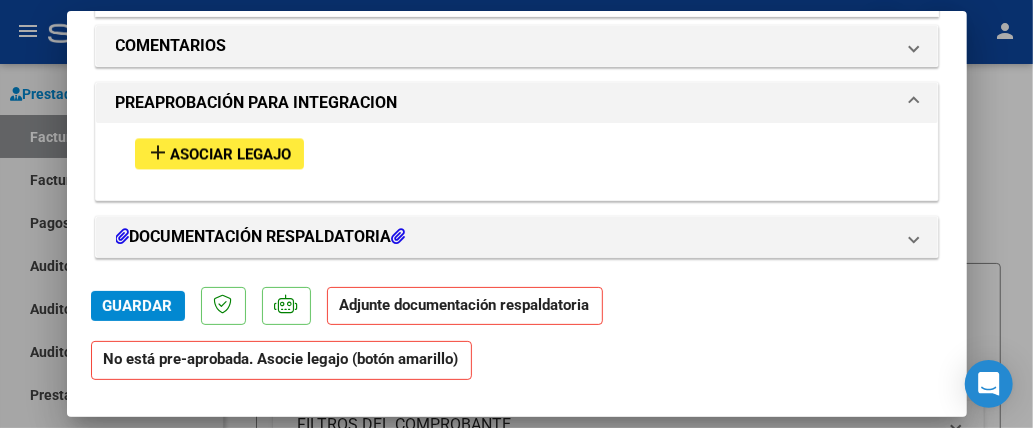 click on "DOCUMENTACIÓN RESPALDATORIA" at bounding box center (261, 237) 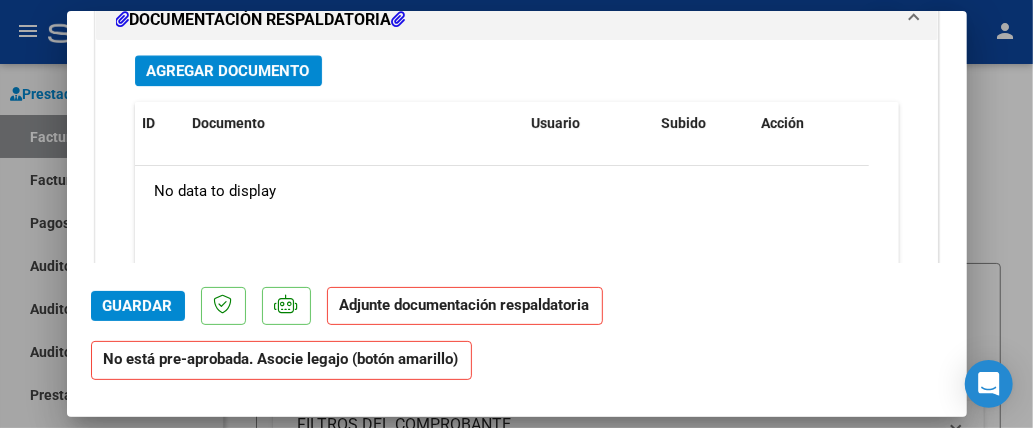 scroll, scrollTop: 1908, scrollLeft: 0, axis: vertical 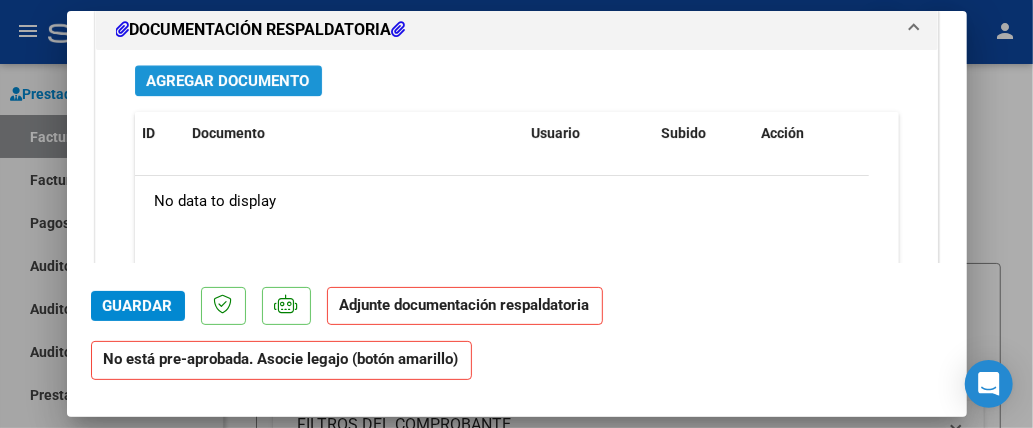 click on "Agregar Documento" at bounding box center [228, 81] 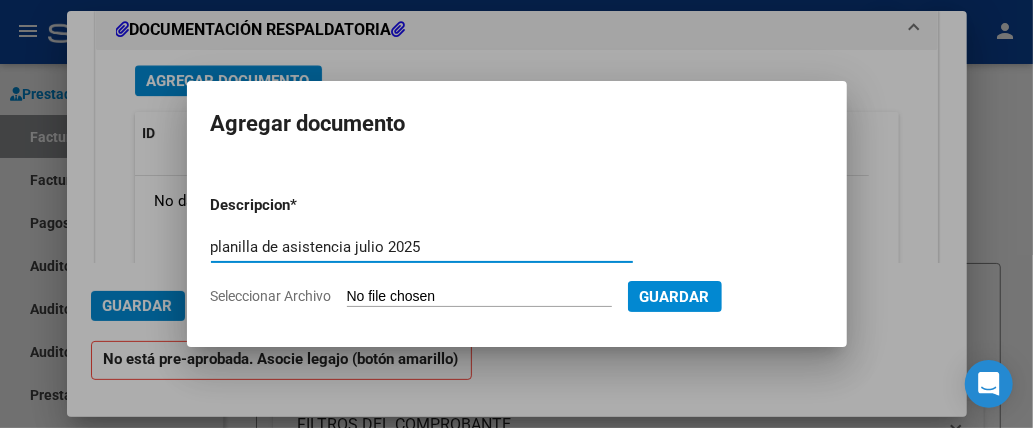 type on "planilla de asistencia julio 2025" 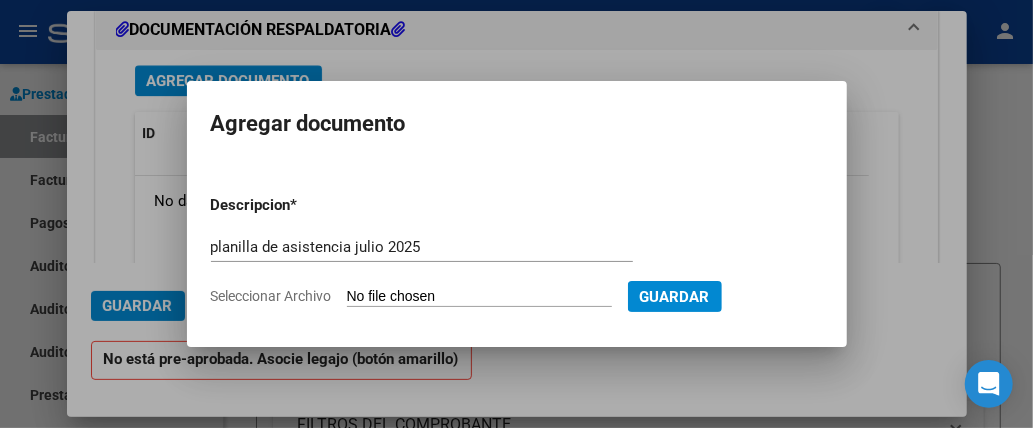 click on "Seleccionar Archivo" at bounding box center [479, 297] 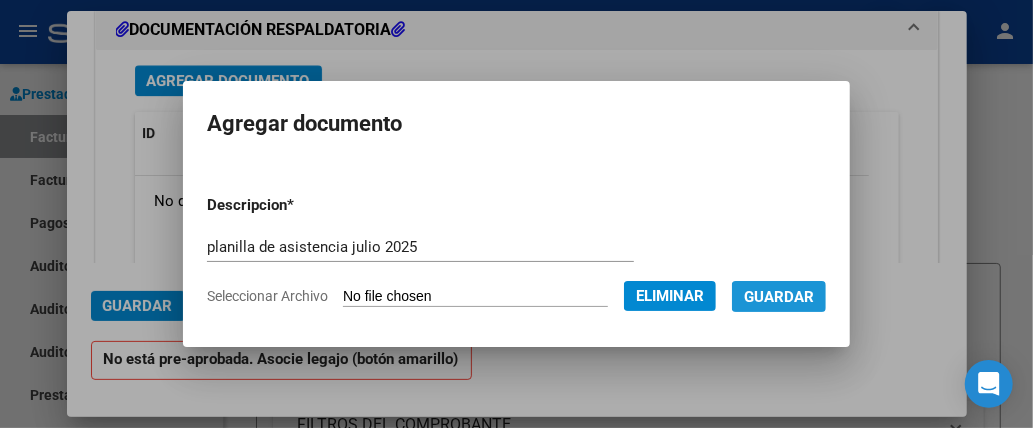 click on "Guardar" at bounding box center (779, 297) 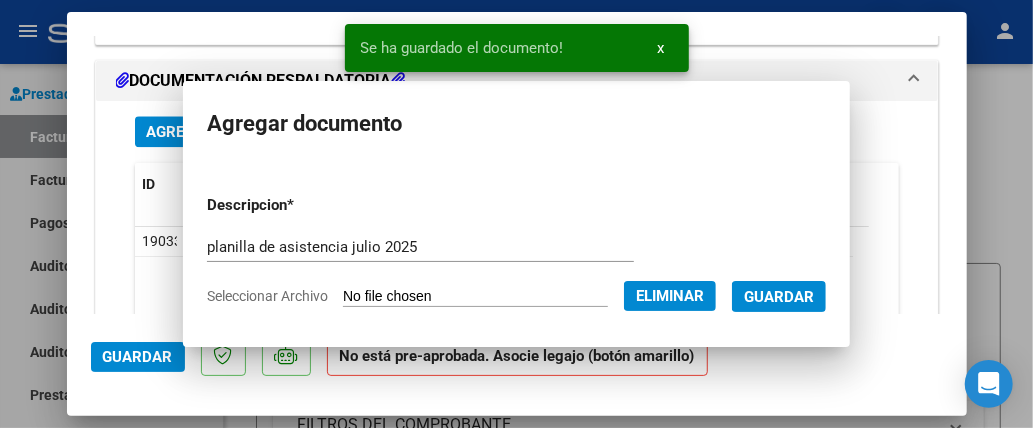 scroll, scrollTop: 0, scrollLeft: 0, axis: both 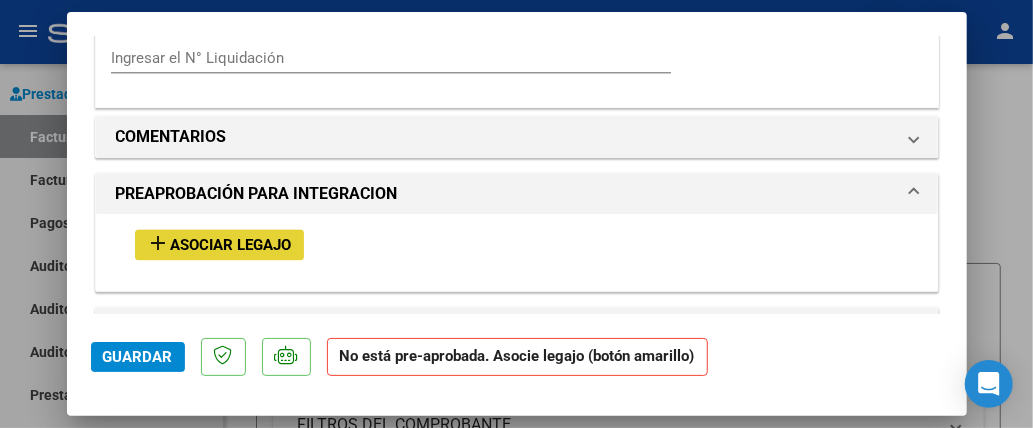click on "Asociar Legajo" at bounding box center [231, 245] 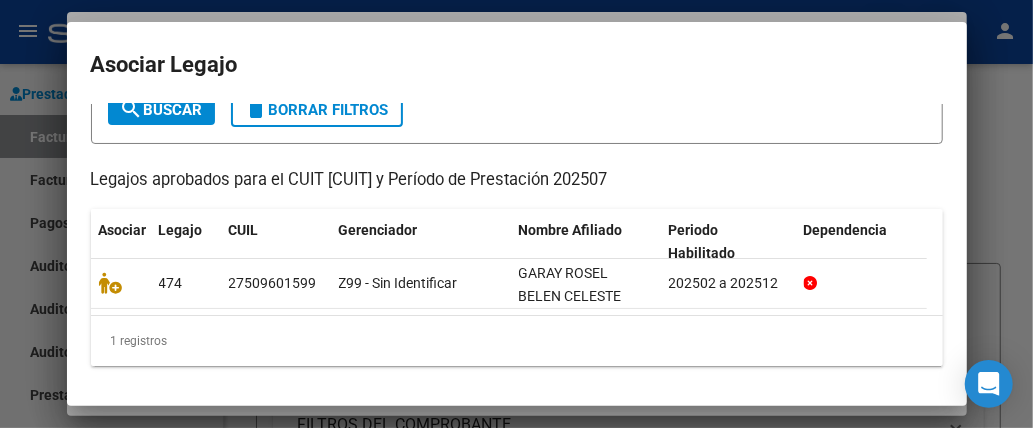 scroll, scrollTop: 138, scrollLeft: 0, axis: vertical 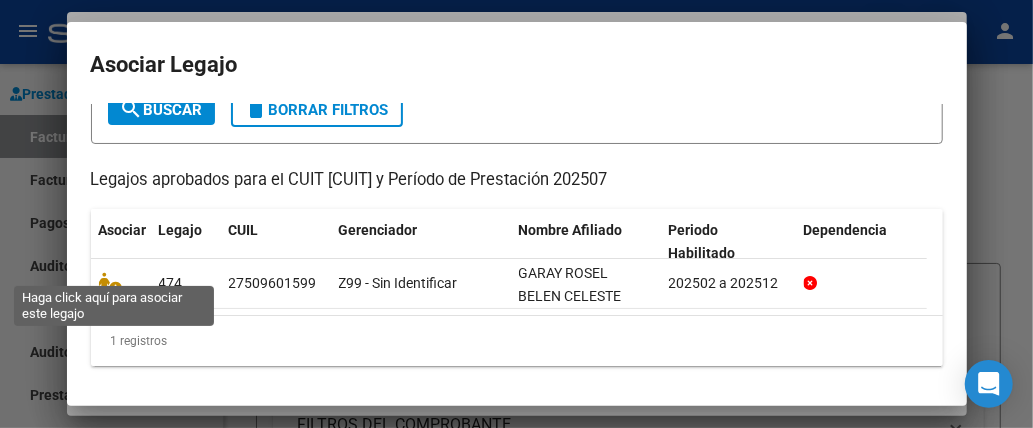 click 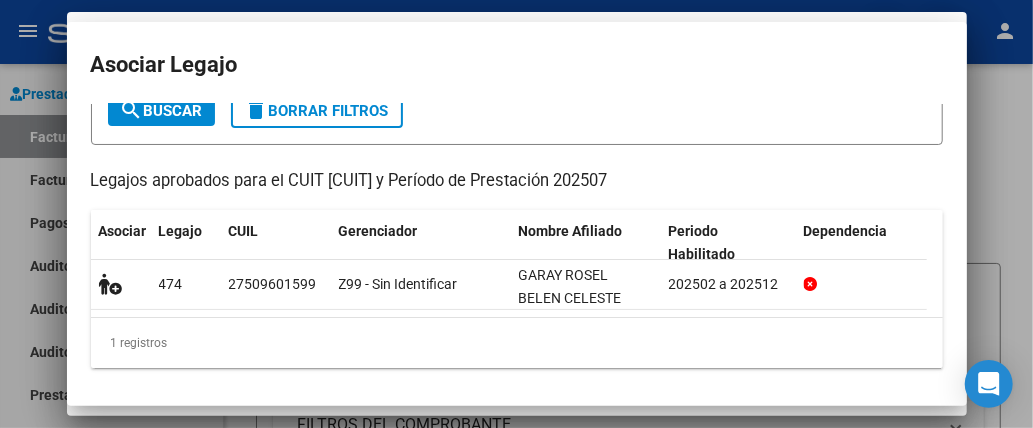 scroll, scrollTop: 1713, scrollLeft: 0, axis: vertical 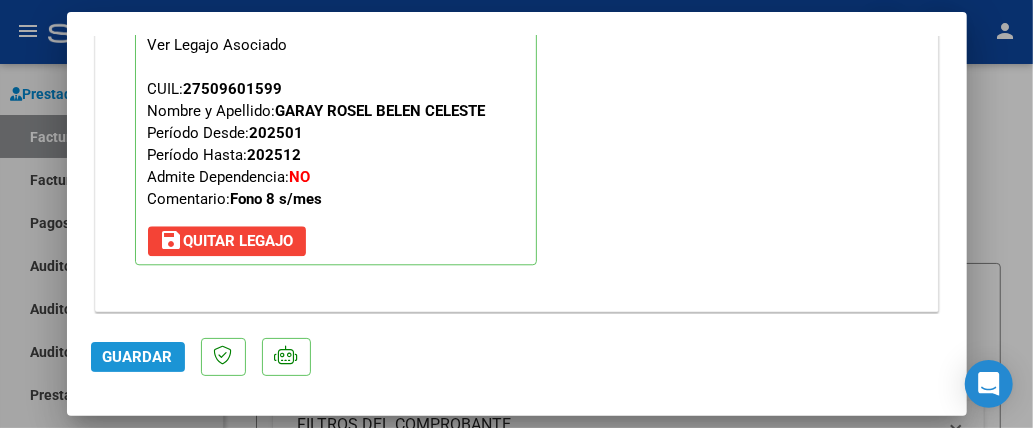 click on "Guardar" 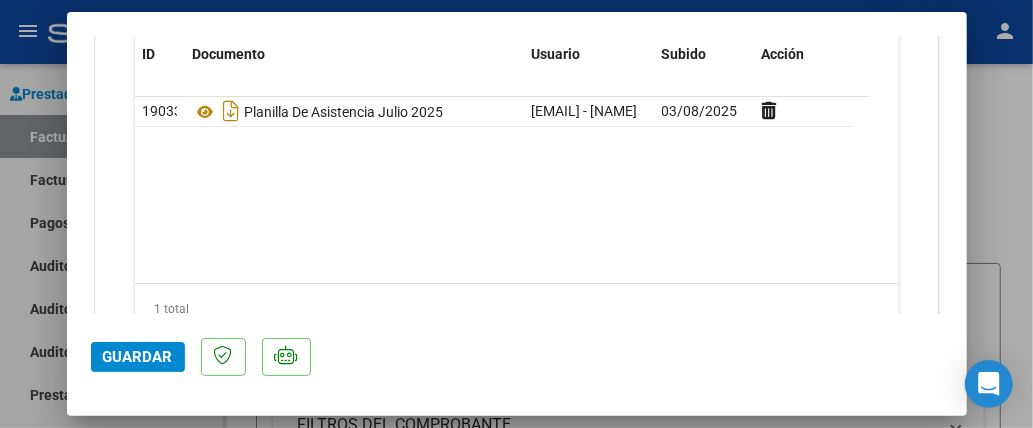 scroll, scrollTop: 2421, scrollLeft: 0, axis: vertical 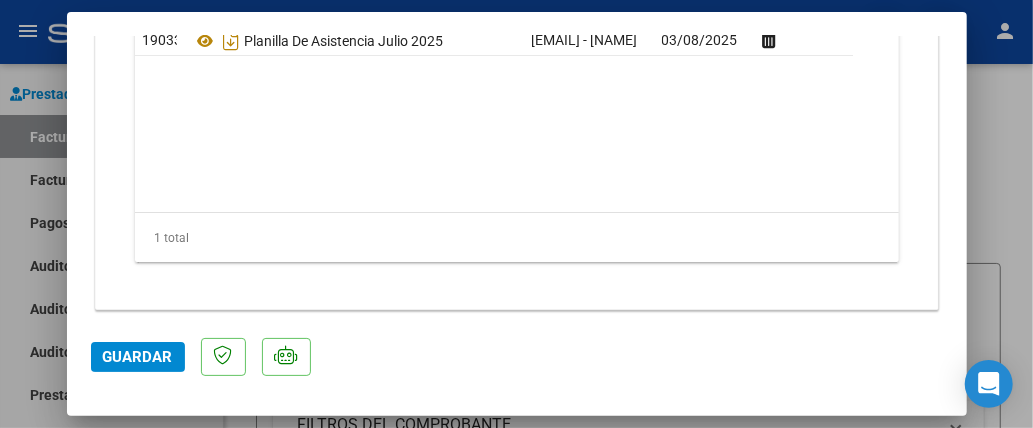 click at bounding box center (516, 214) 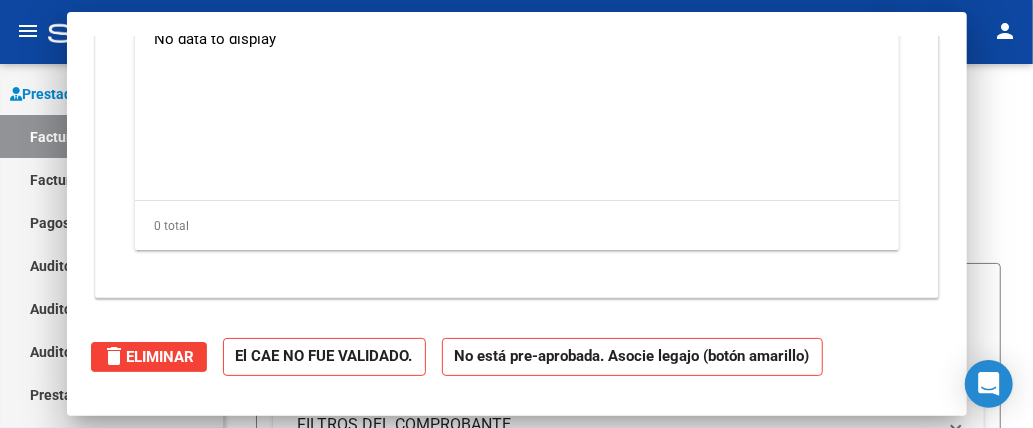 scroll, scrollTop: 0, scrollLeft: 0, axis: both 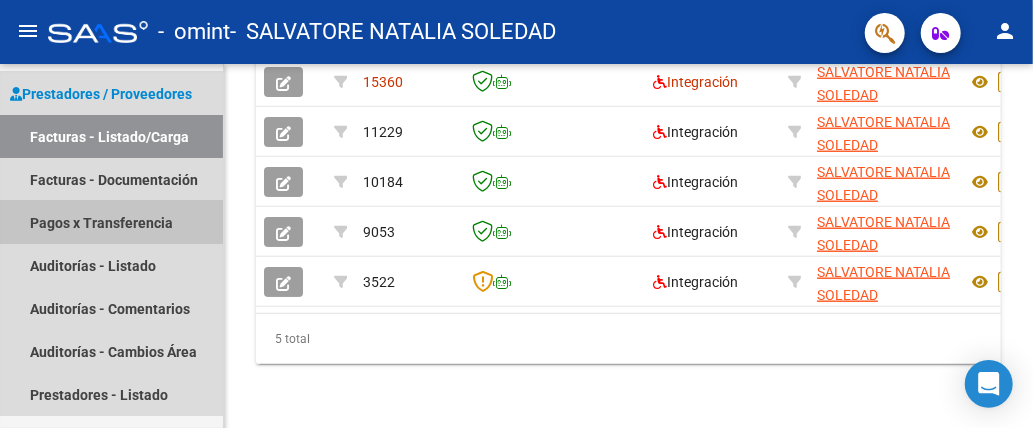 click on "Pagos x Transferencia" at bounding box center (111, 222) 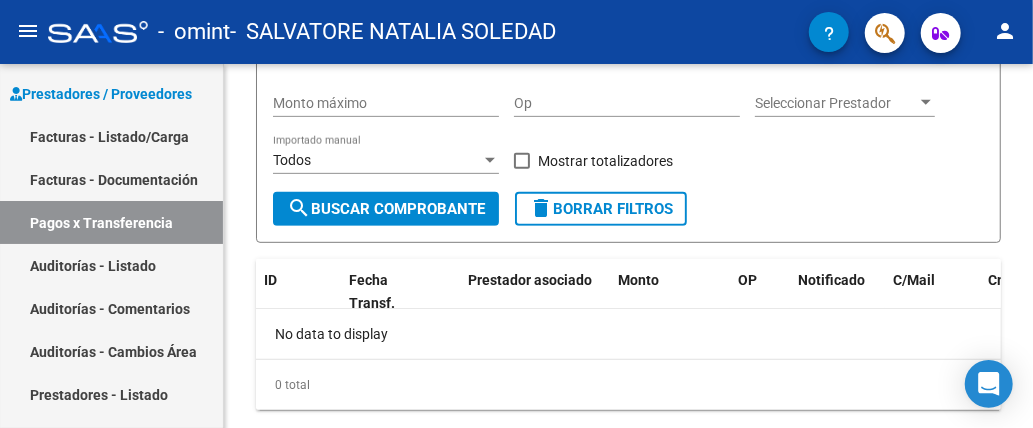 scroll, scrollTop: 424, scrollLeft: 0, axis: vertical 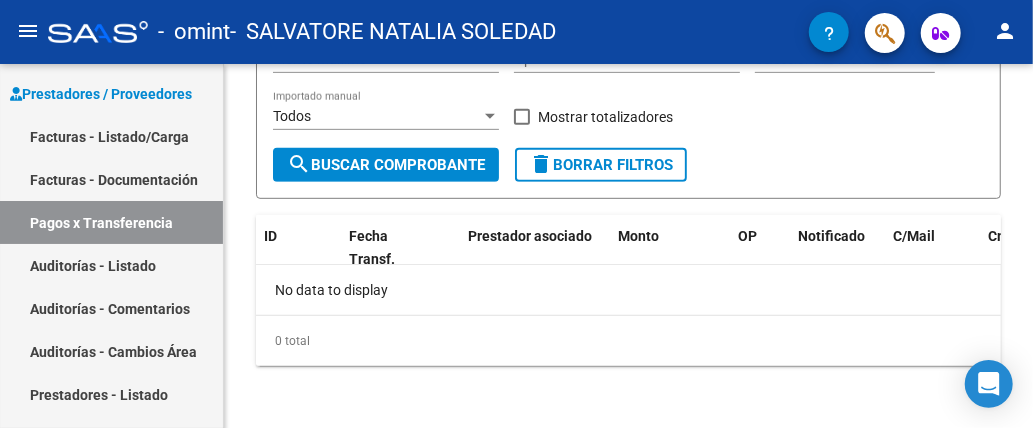 click on "Facturas - Documentación" at bounding box center [111, 179] 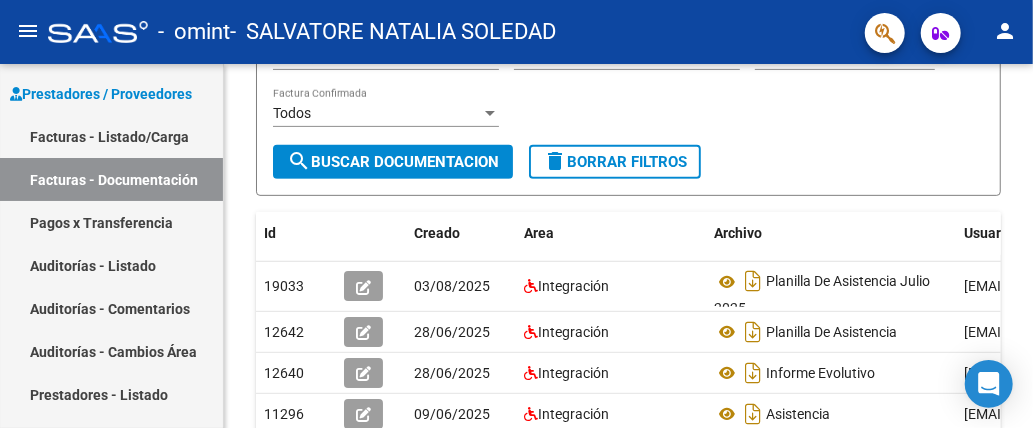 scroll, scrollTop: 309, scrollLeft: 0, axis: vertical 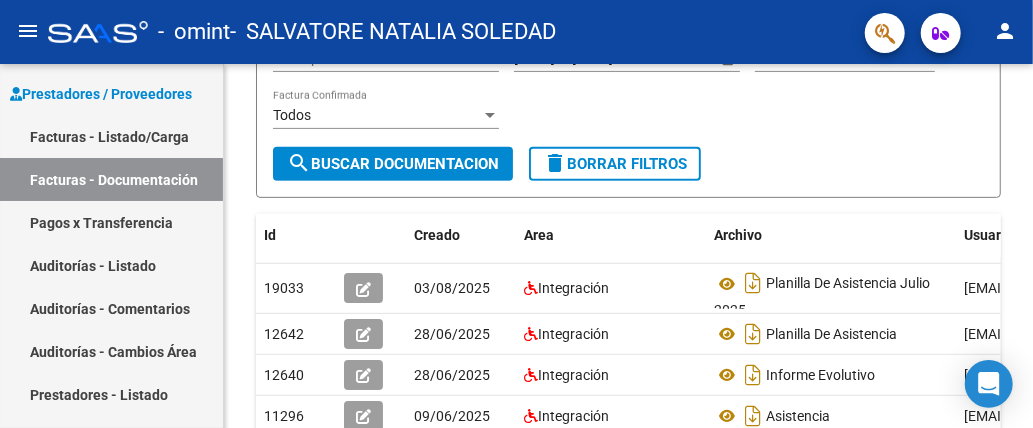 click 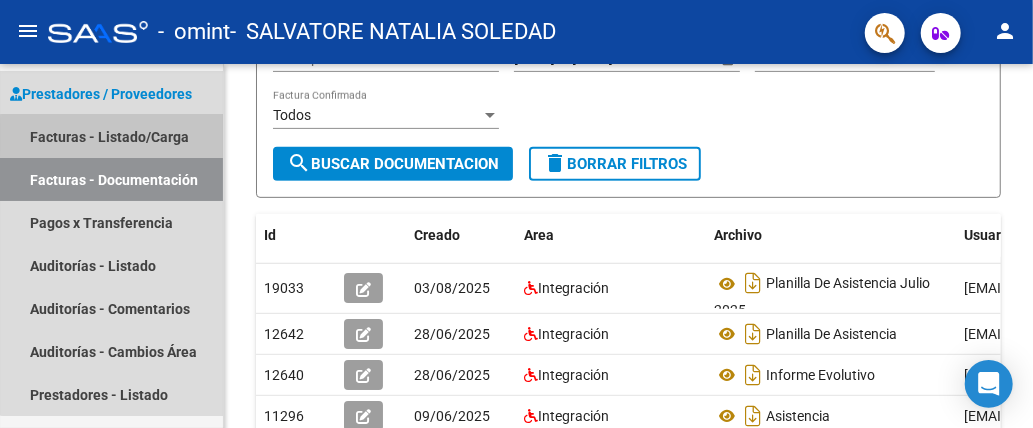 click on "Facturas - Listado/Carga" at bounding box center [111, 136] 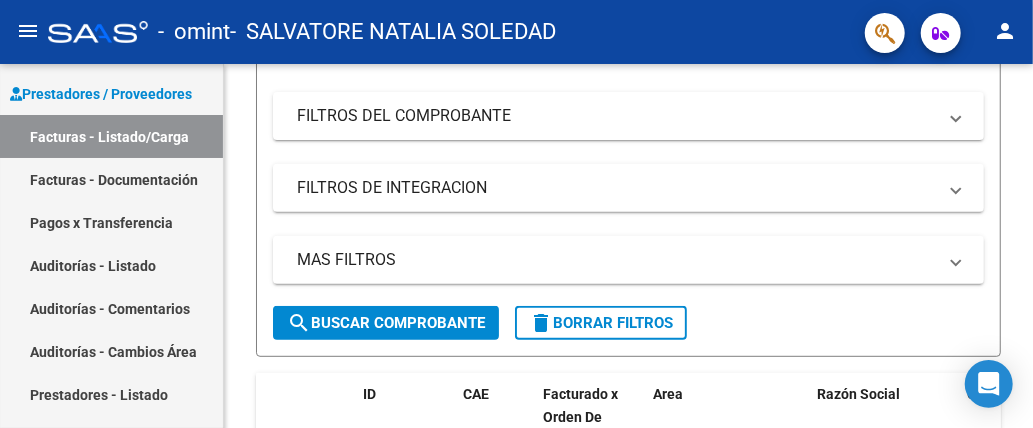 drag, startPoint x: 1027, startPoint y: 226, endPoint x: 1031, endPoint y: 313, distance: 87.0919 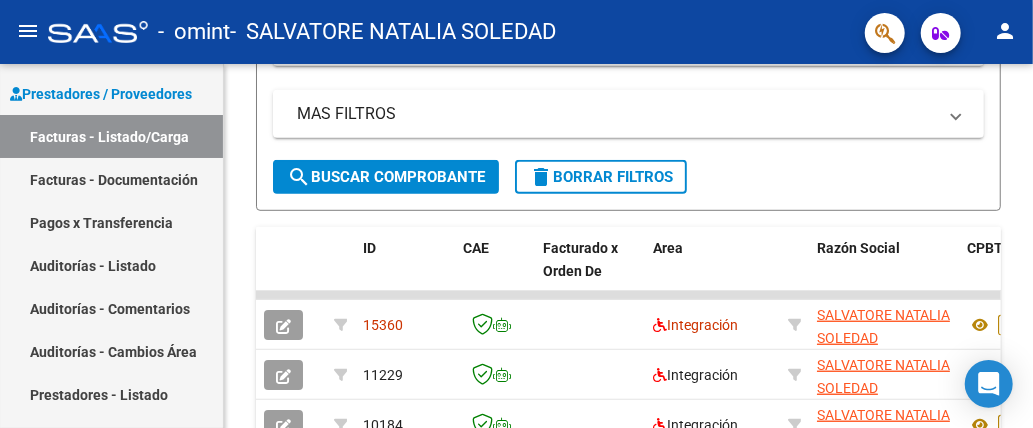 scroll, scrollTop: 655, scrollLeft: 0, axis: vertical 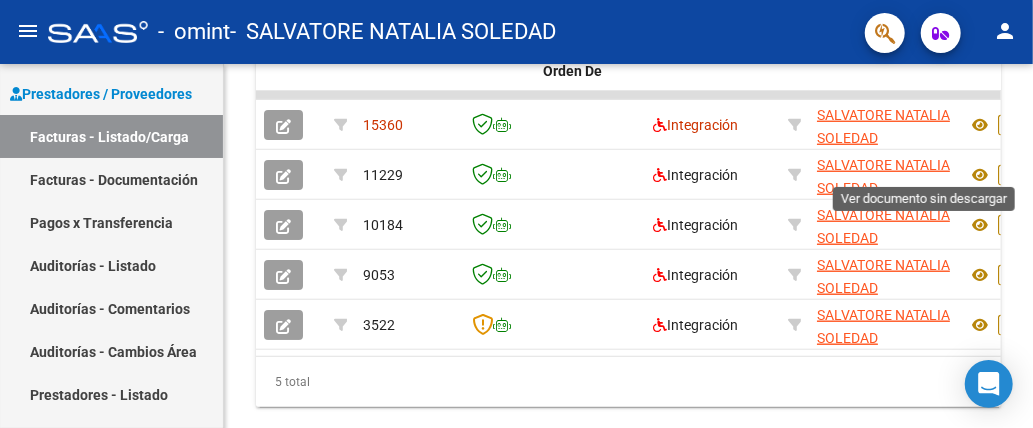 click 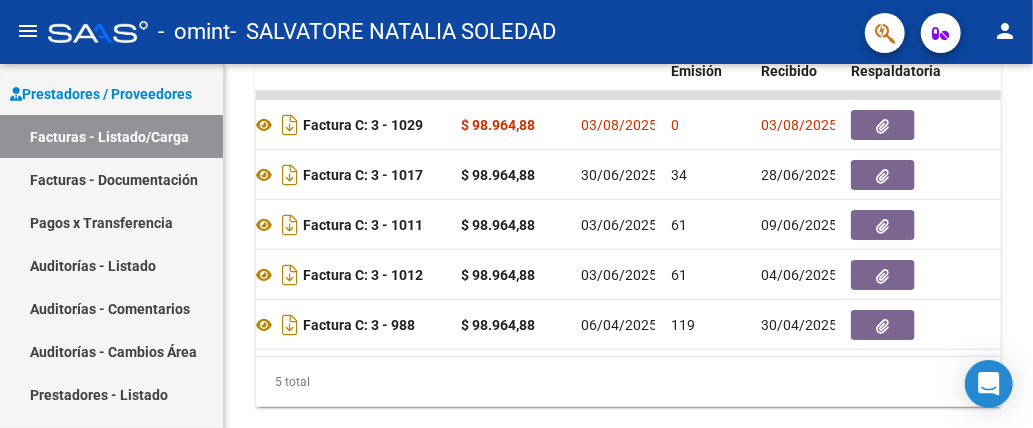 scroll, scrollTop: 0, scrollLeft: 731, axis: horizontal 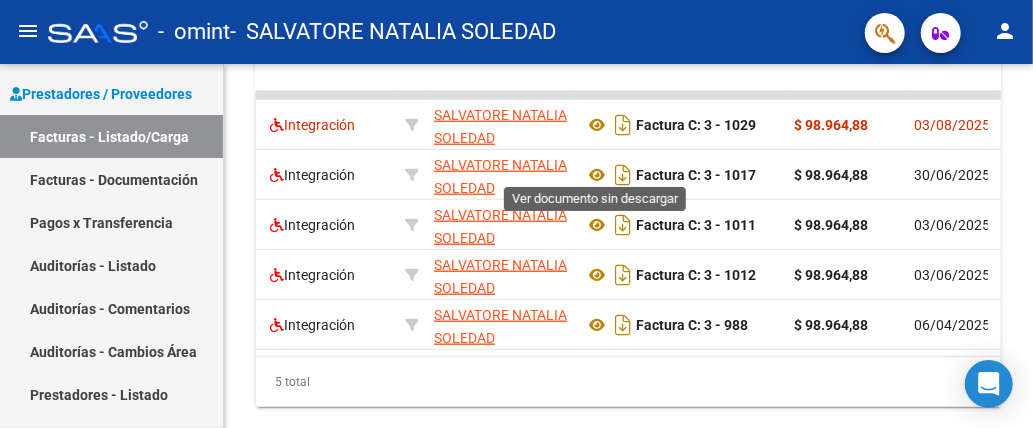 click 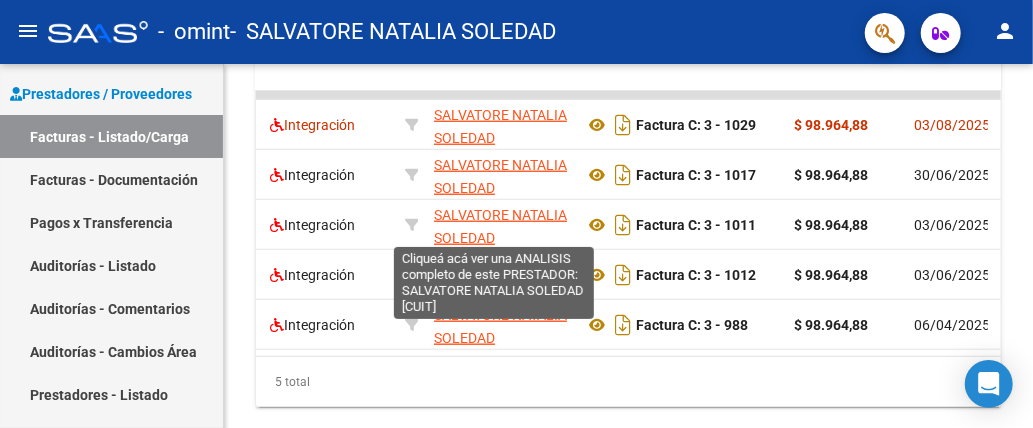 click on "SALVATORE NATALIA SOLEDAD" 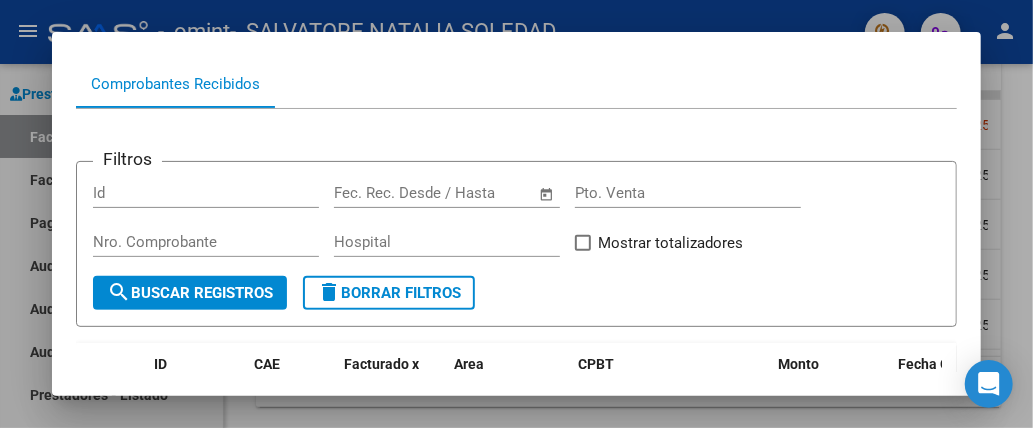 scroll, scrollTop: 0, scrollLeft: 0, axis: both 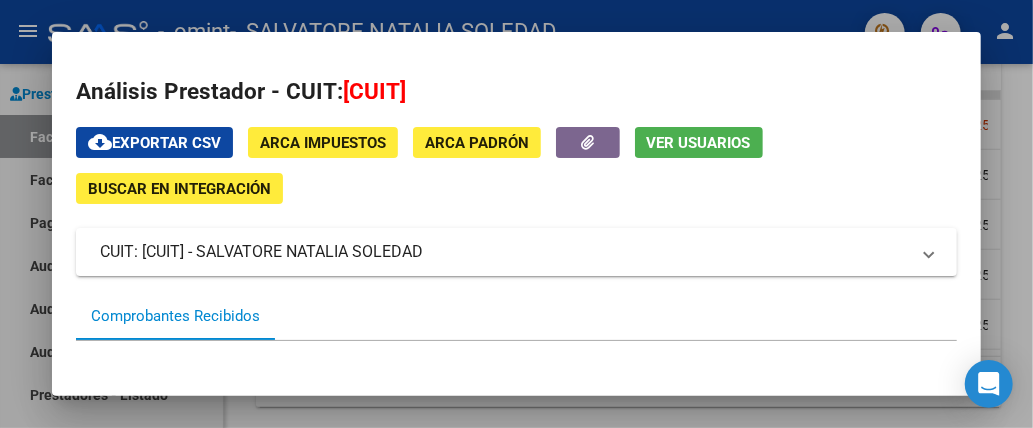 click at bounding box center [516, 214] 